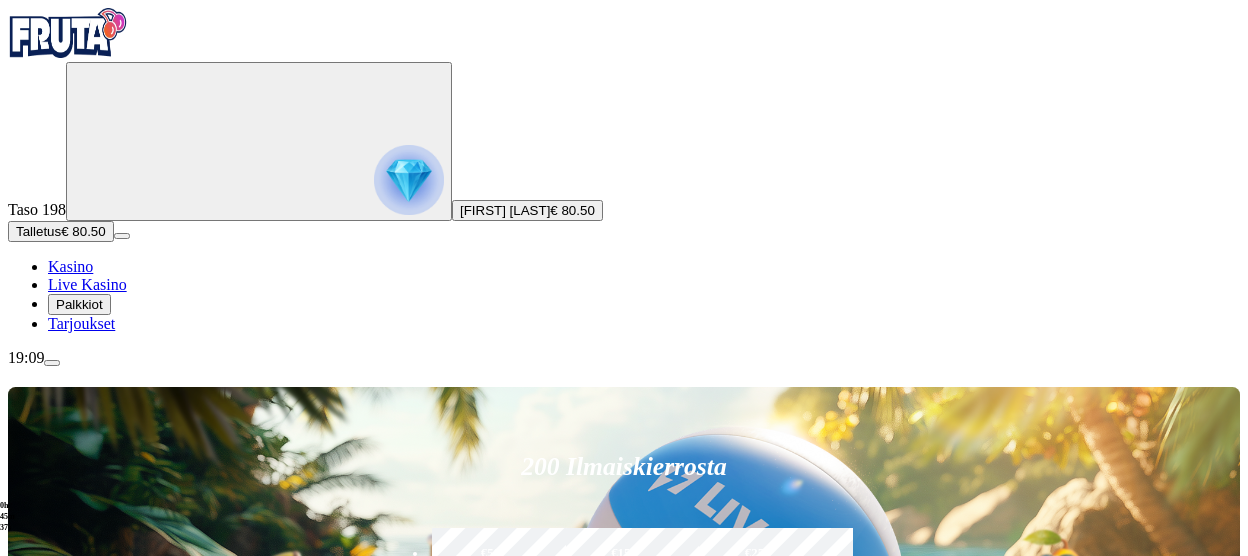 scroll, scrollTop: 0, scrollLeft: 0, axis: both 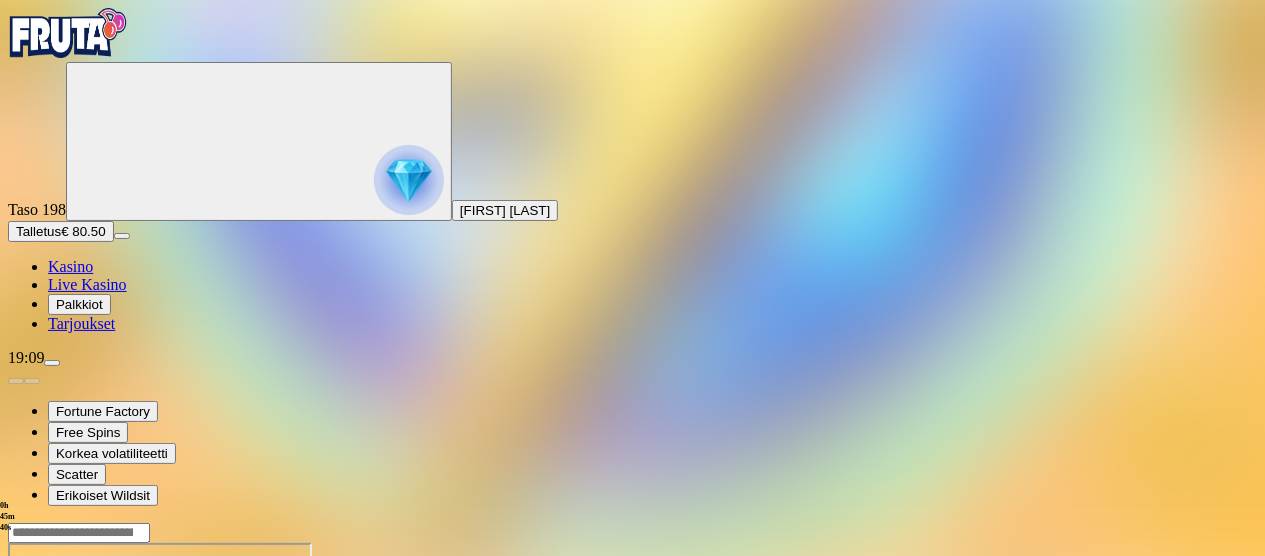 click at bounding box center (48, 715) 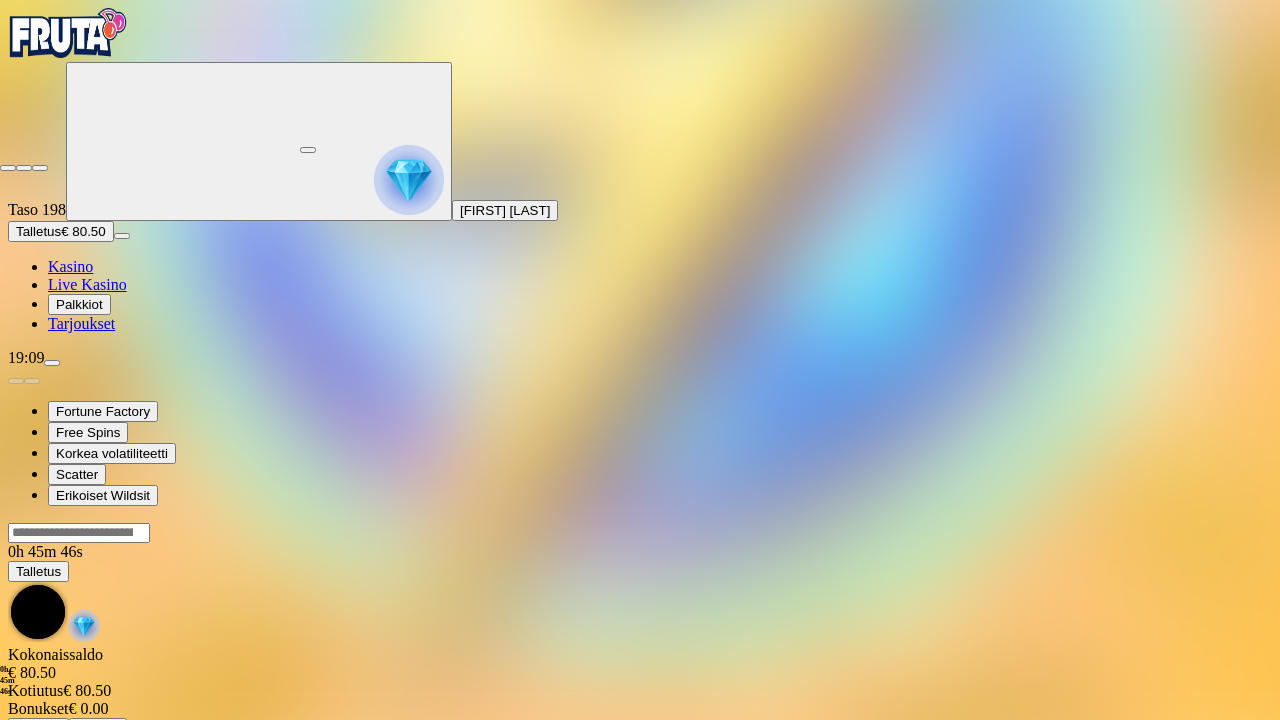 click at bounding box center (40, 168) 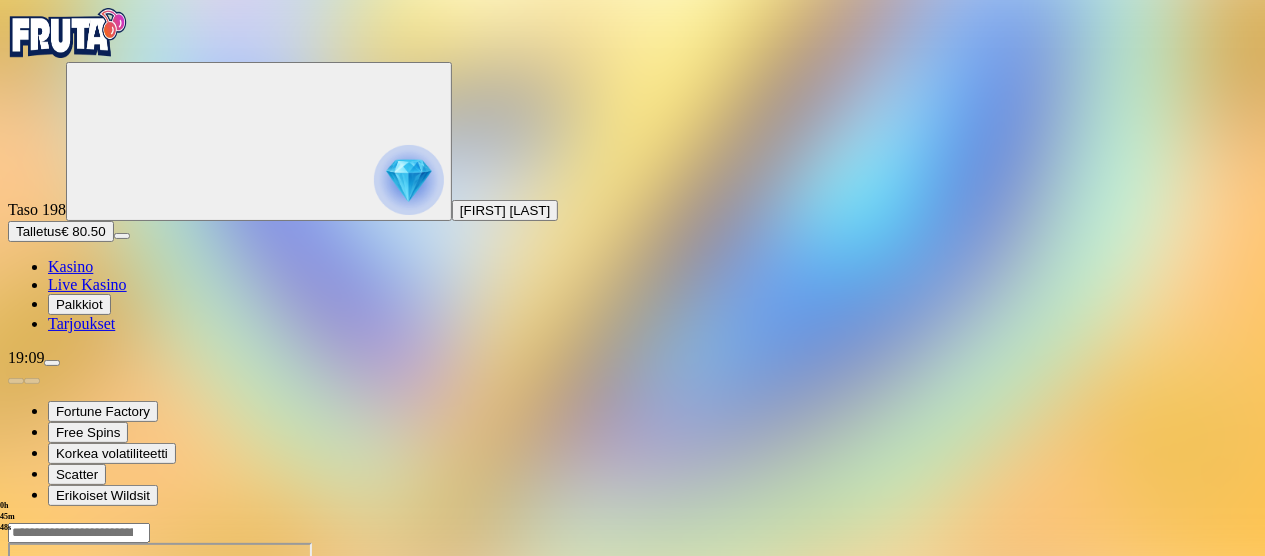click at bounding box center [16, 715] 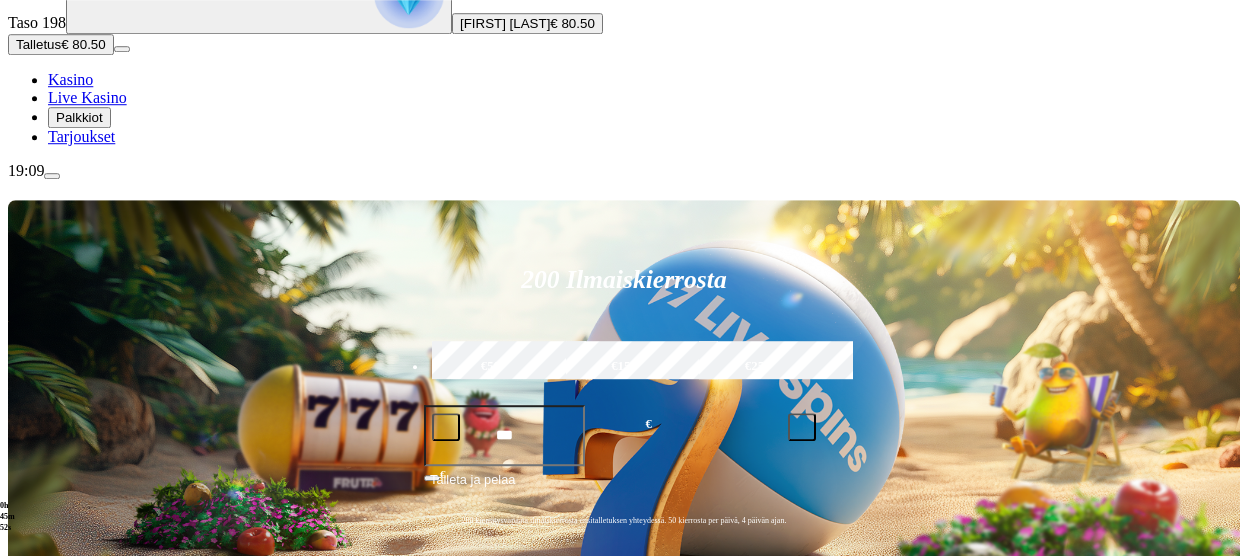 scroll, scrollTop: 196, scrollLeft: 0, axis: vertical 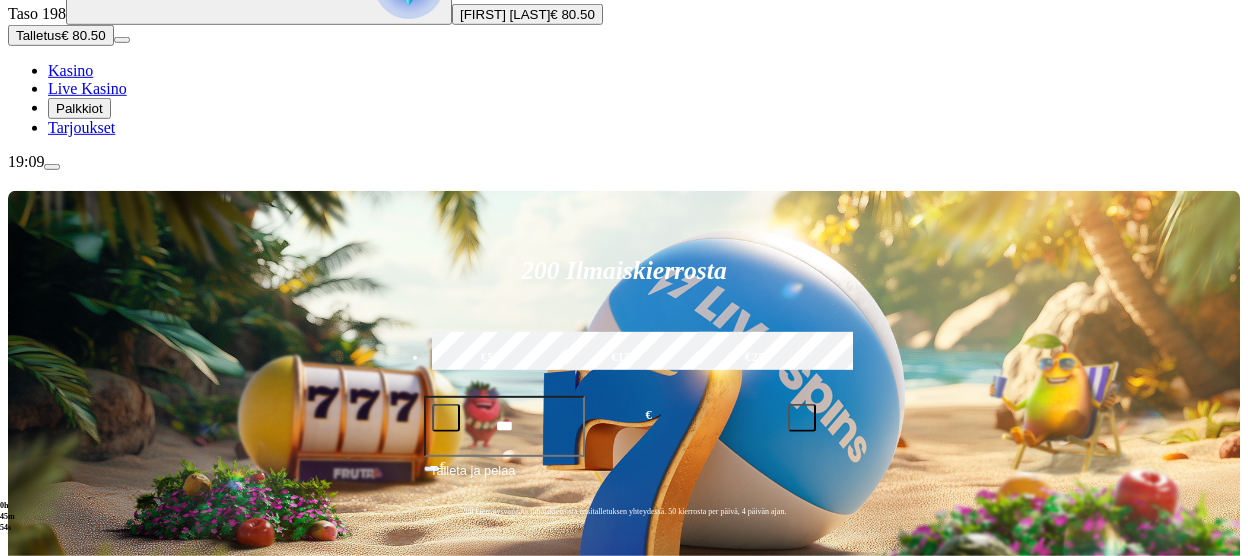 click on "Pelaa nyt" at bounding box center [77, 911] 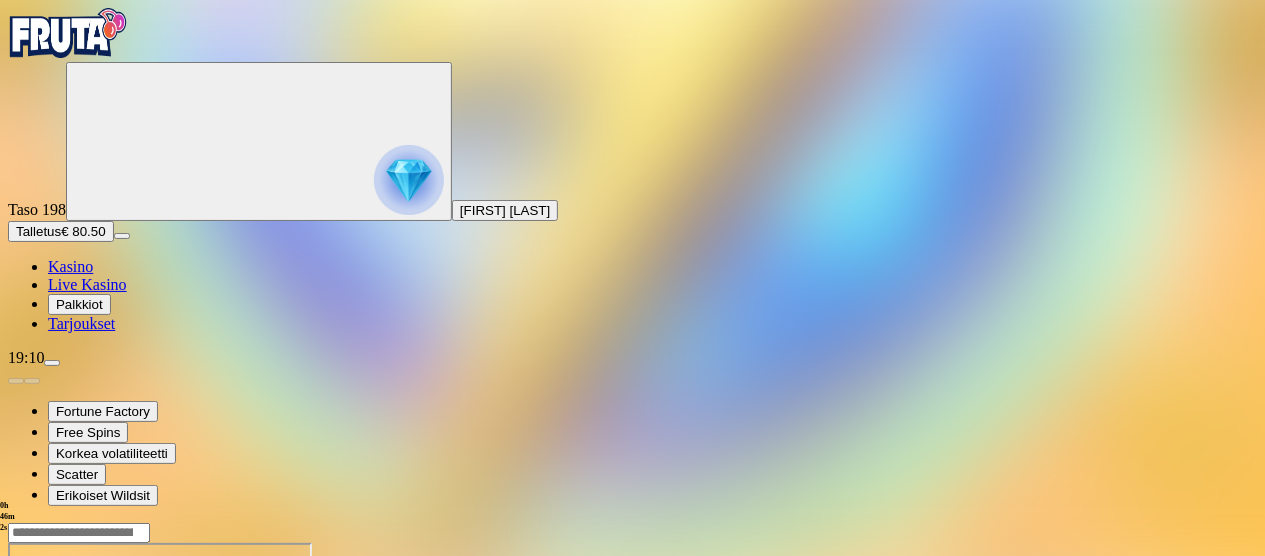 click at bounding box center [16, 715] 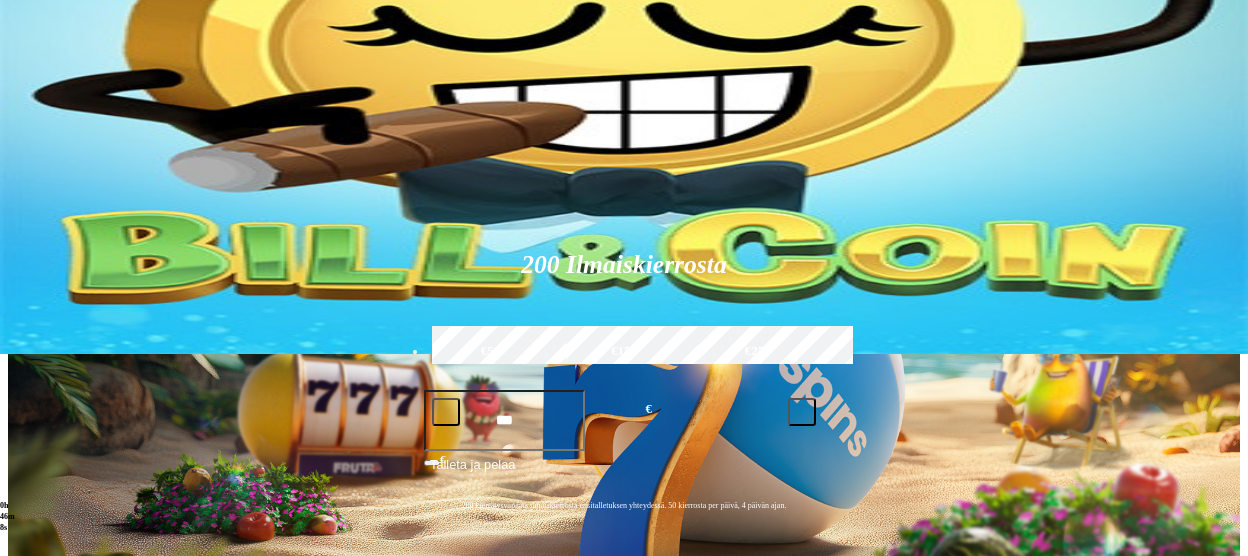 scroll, scrollTop: 151, scrollLeft: 0, axis: vertical 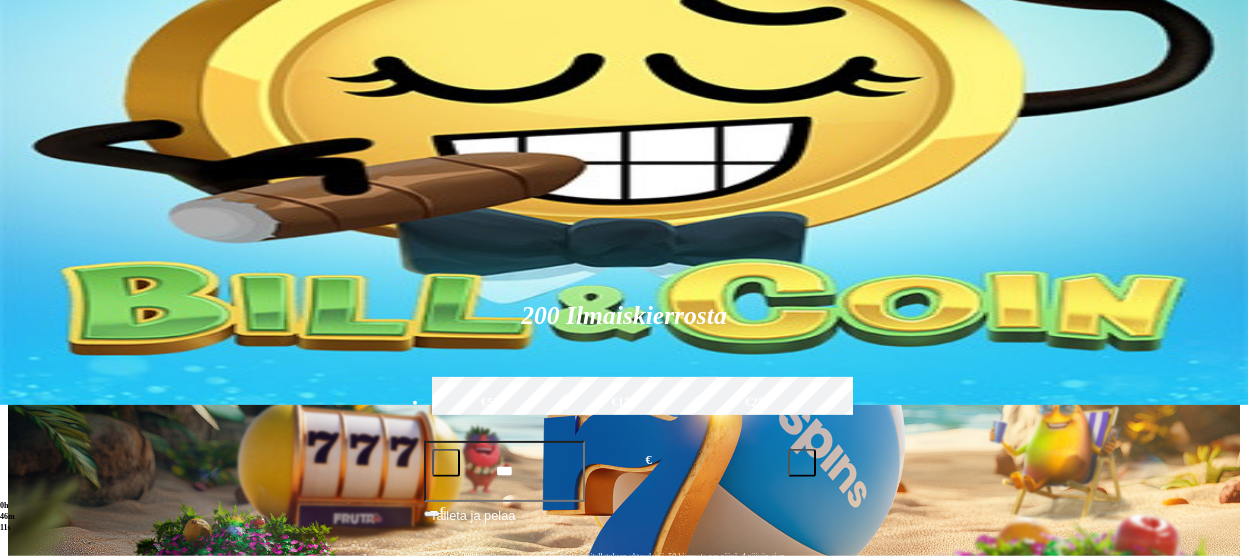 click on "Pelaa nyt" at bounding box center [77, 956] 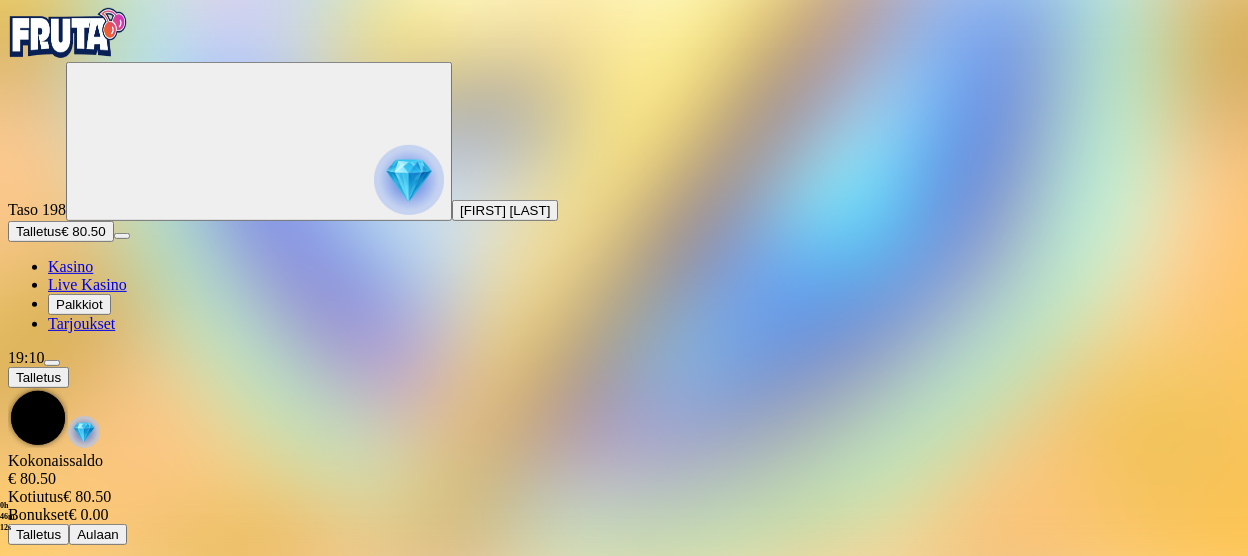 scroll, scrollTop: 0, scrollLeft: 0, axis: both 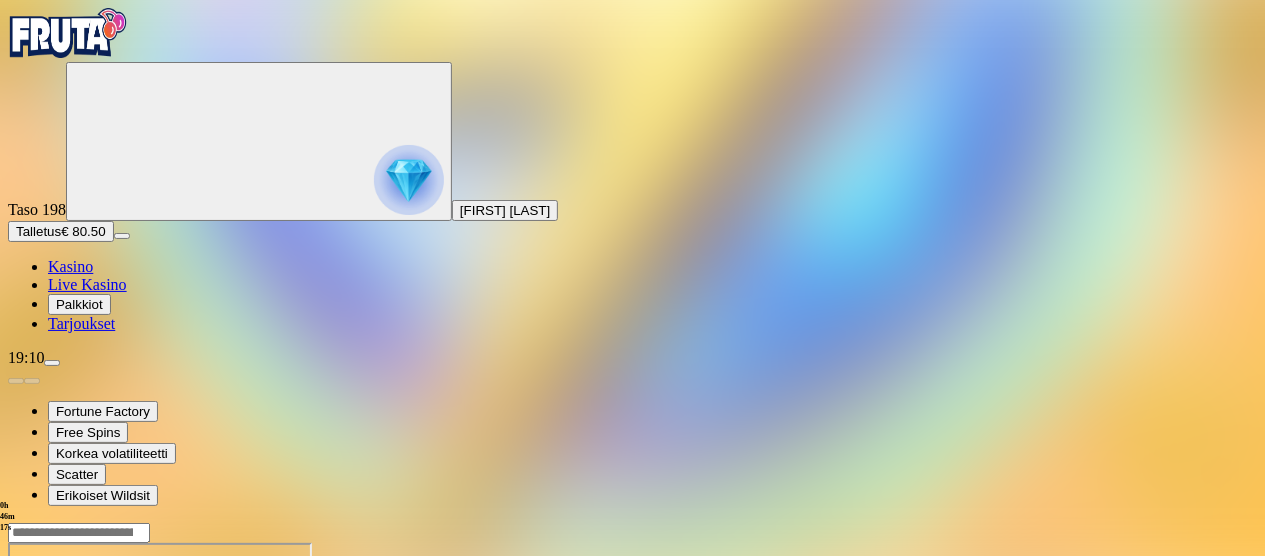 click at bounding box center (16, 715) 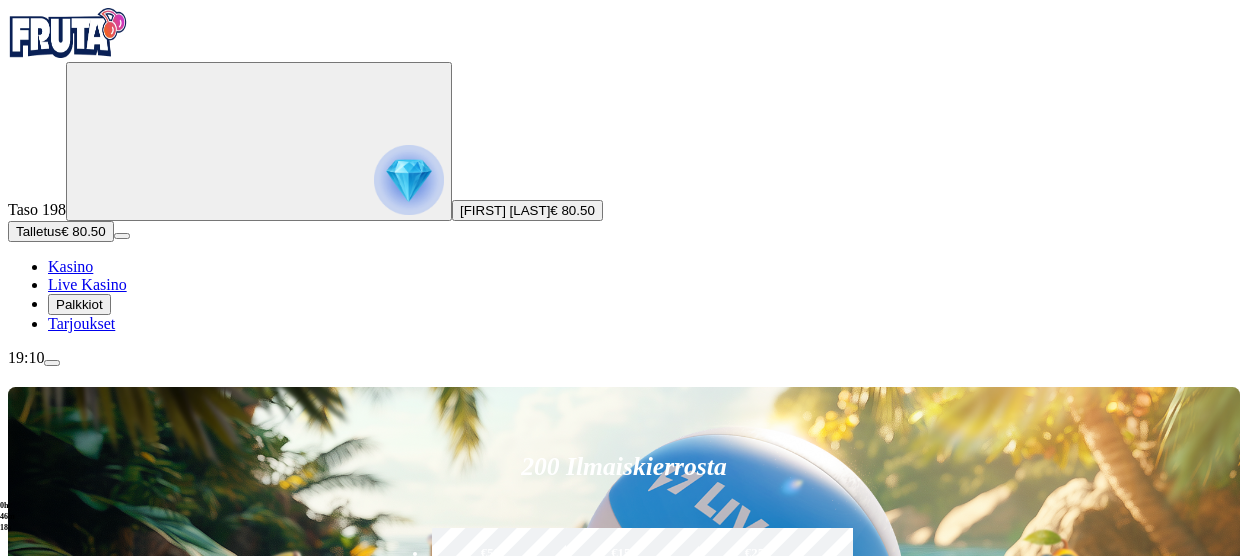 click on "200 Ilmaiskierrosta €50 €150 €250 *** € € Talleta ja pelaa 200 kierrätysvapaata ilmaiskierrosta ensitalletuksen yhteydessä. 50 kierrosta per päivä, 4 päivän ajan." at bounding box center (624, 588) 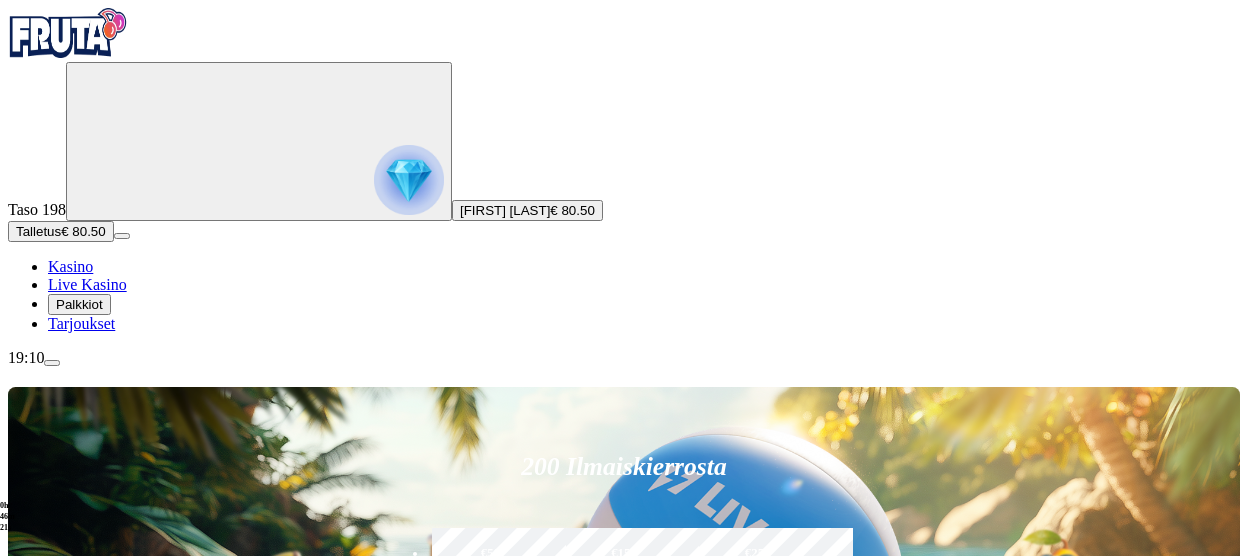 click on "200 Ilmaiskierrosta €50 €150 €250 *** € € Talleta ja pelaa 200 kierrätysvapaata ilmaiskierrosta ensitalletuksen yhteydessä. 50 kierrosta per päivä, 4 päivän ajan. Suositut Kolikkopelit Live Kasino Jackpotit Pöytäpelit Kaikki pelit Viimeksi pelattu Pelaa nyt Gold Blitz Pelaa nyt Book of Dead Pelaa nyt Tome of Madness Pelaa nyt Legacy of Dead Pelaa nyt Aloha! Cluster Pays Pelaa nyt Starburst Pelaa nyt John Hunter and the Book of Tut Pelaa nyt Chicken Drop Pelaa nyt Hot Safari Pelaa nyt Wolf Gold Pelaa nyt Wild Wild Riches Megaways Suosituinta alueellasi Näytä kaikki Pelaa nyt Gates of Olympus Super Scatter  Pelaa nyt Rad Maxx Pelaa nyt Cherry Pop Pelaa nyt Thor’s Rage Pelaa nyt Wanted Dead or a Wild Pelaa nyt Esqueleto Explosivo 2 Pelaa nyt Barbarossa Pelaa nyt Moon Princess 100 Pelaa nyt Sweet Bonanza Pelaa nyt Le Bandit Pelaa nyt Reactoonz Uusia pelejä Näytä kaikki Pelaa nyt Seamen Pelaa nyt Conquer Babylon Pelaa nyt Pirate Bonanza 2 Pelaa nyt Zeus Hyper Frames Pelaa nyt Pelaa nyt FAQ" at bounding box center [624, 8195] 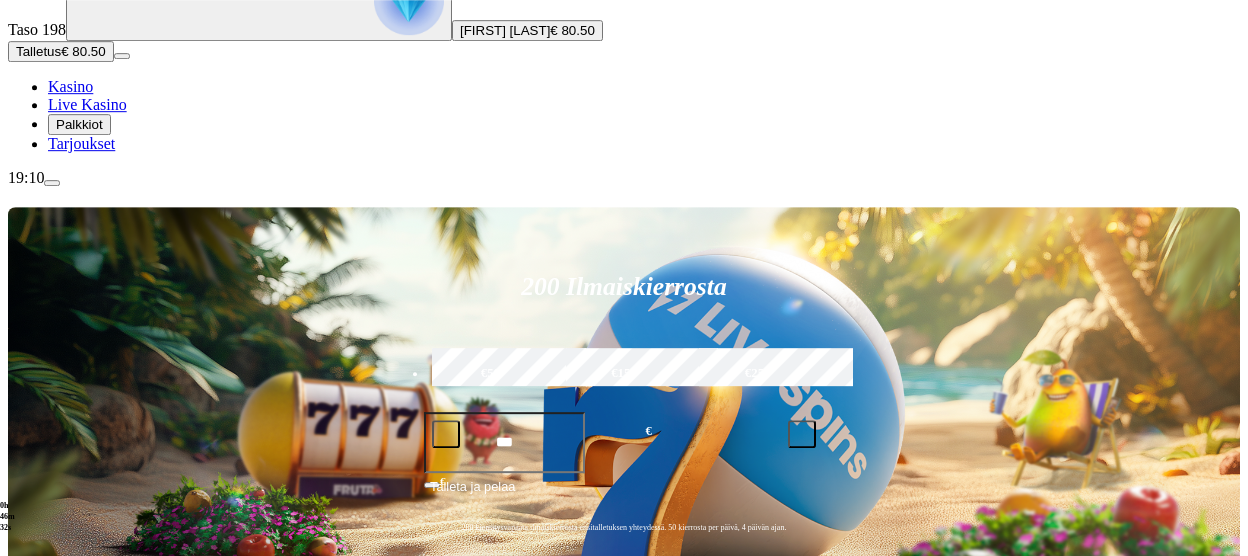 scroll, scrollTop: 187, scrollLeft: 0, axis: vertical 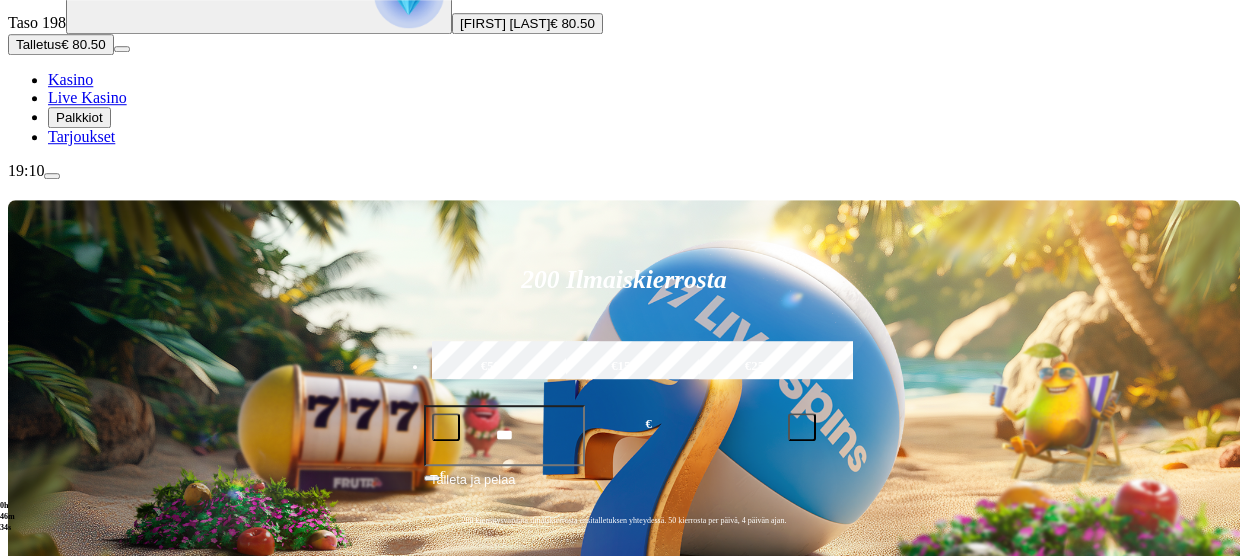 click at bounding box center [32, 874] 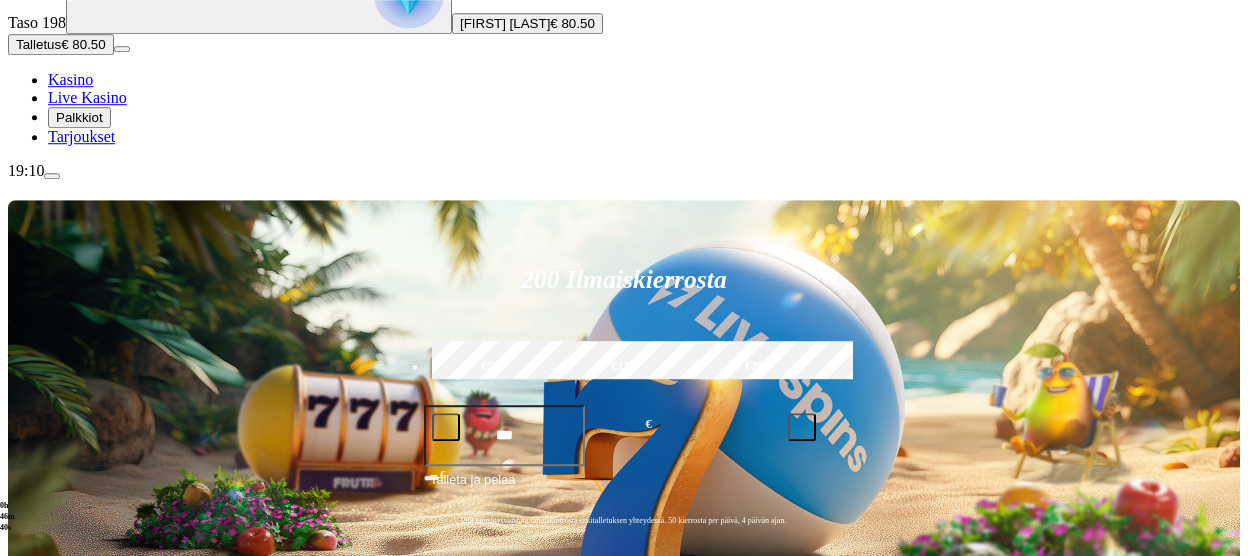 click on "Pelaa nyt" at bounding box center (-674, 1683) 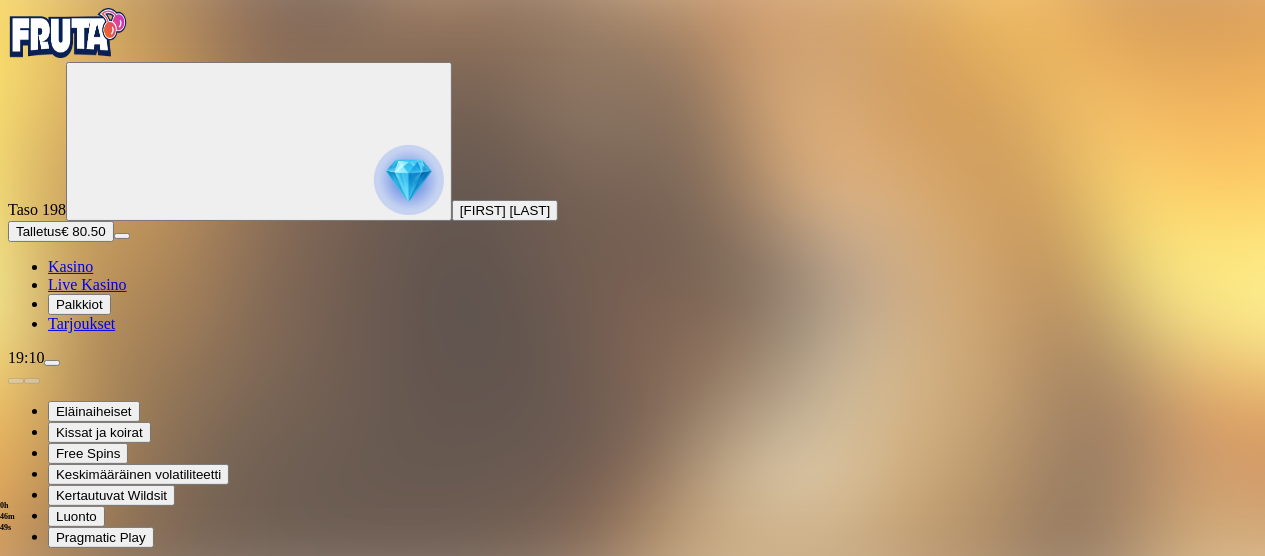 click on "0h 46m 49s Talletus Kokonaissaldo € 80.50 Kotiutus € 80.50 Bonukset € 0.00 Talletus Aulaan" at bounding box center (632, 760) 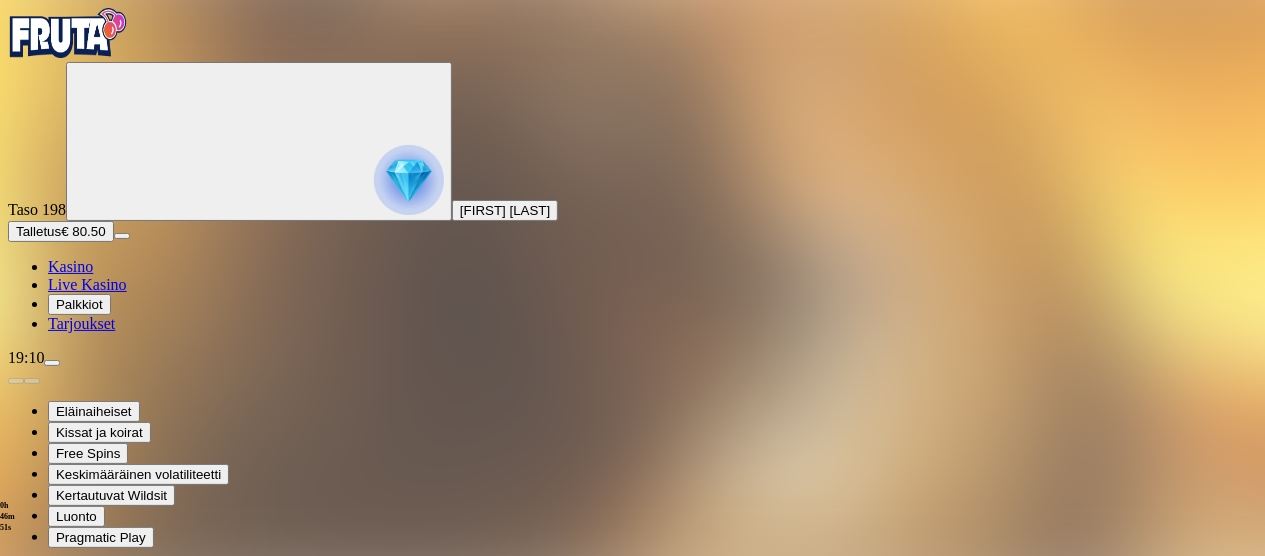 click at bounding box center (48, 757) 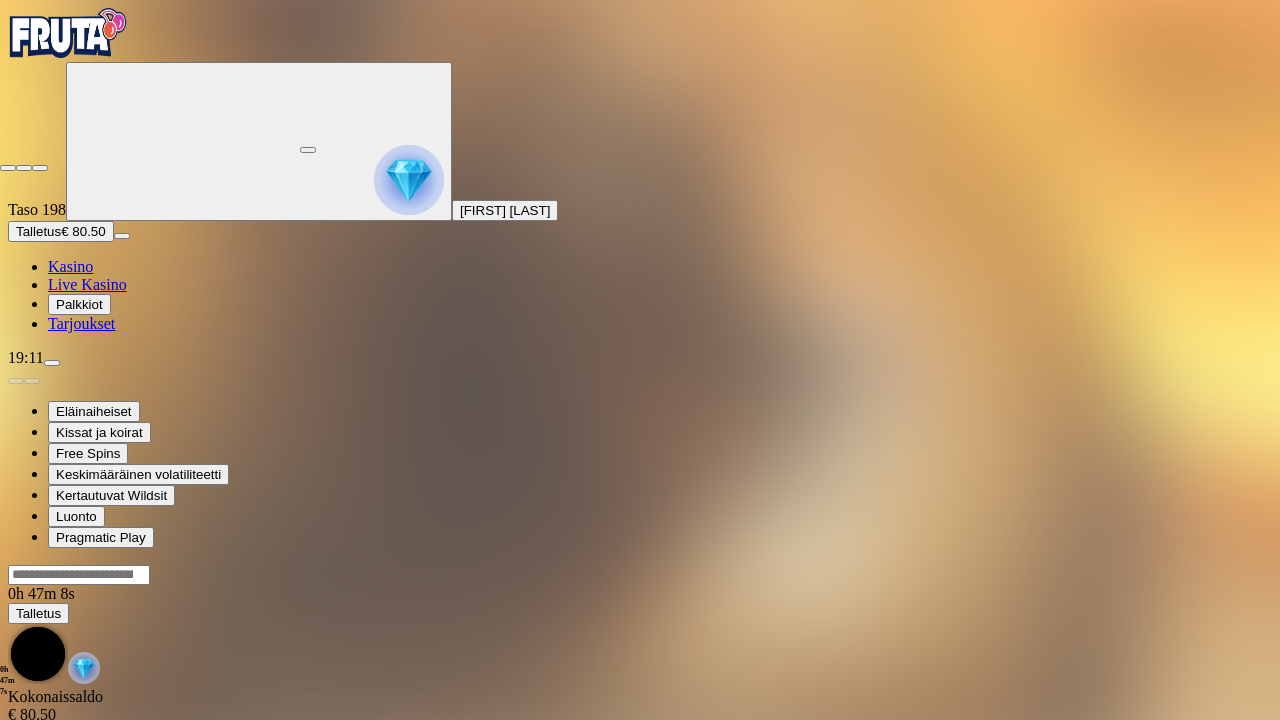 click at bounding box center (40, 168) 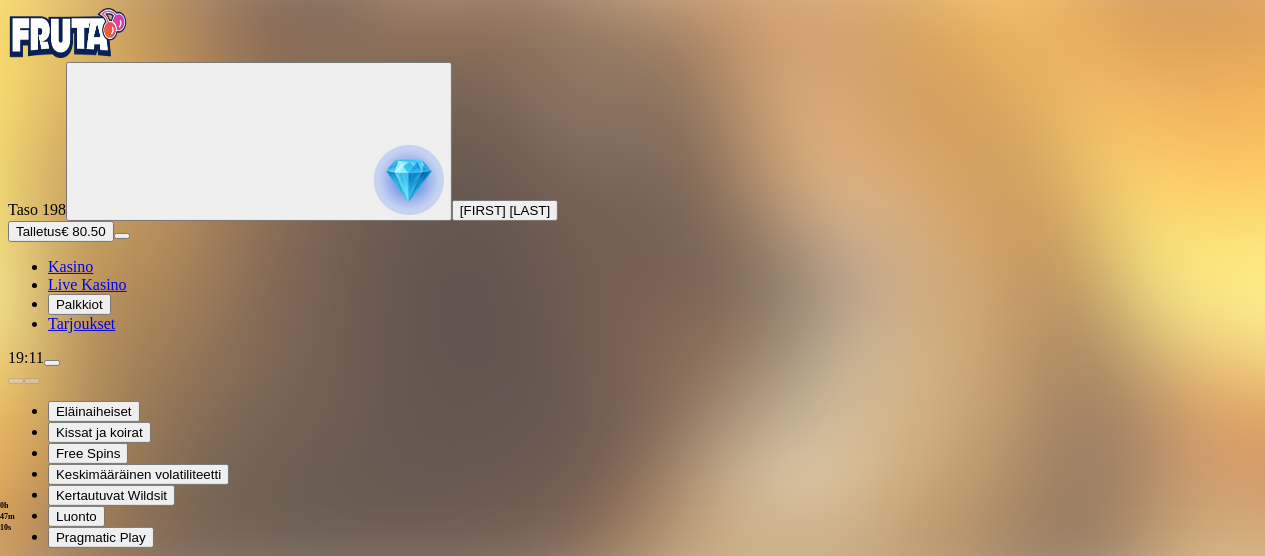 click at bounding box center (16, 757) 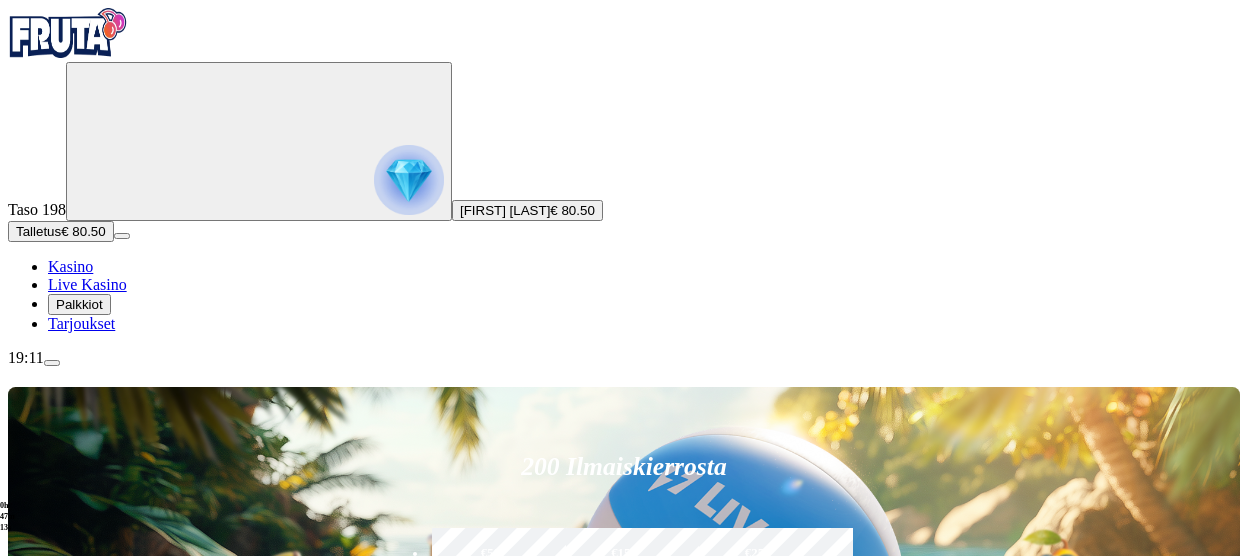 click on "Pelaa nyt" at bounding box center (77, 1107) 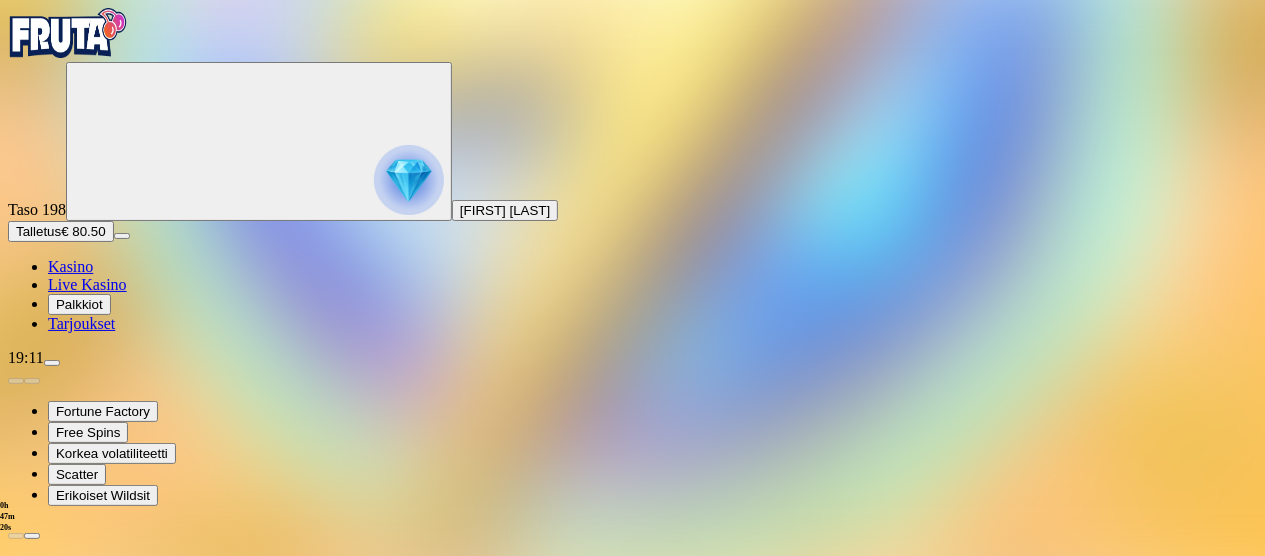 click at bounding box center (16, 1305) 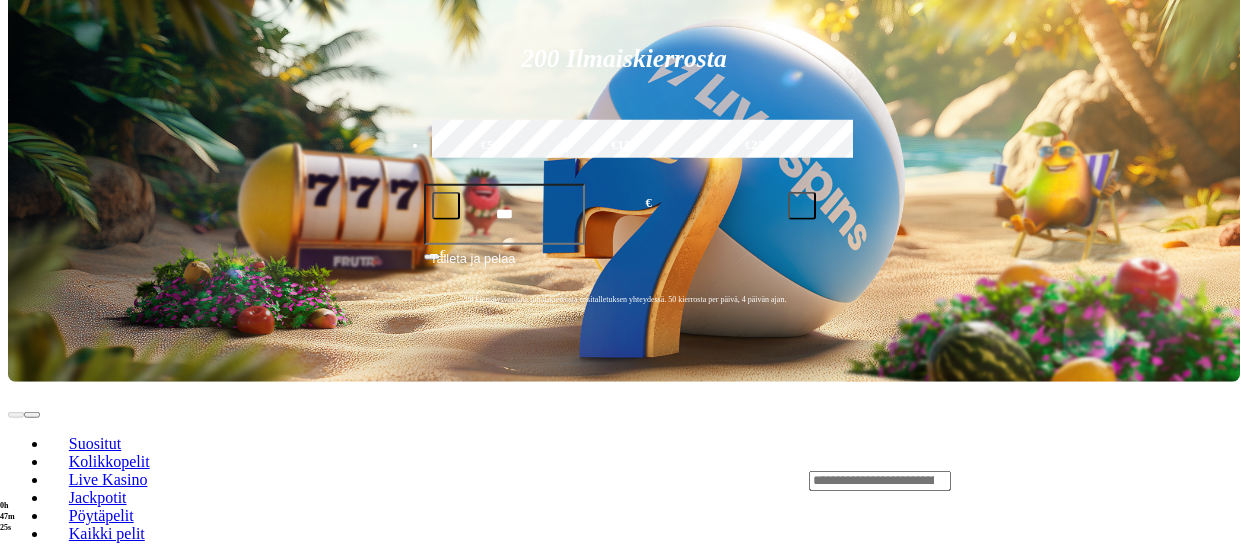 scroll, scrollTop: 410, scrollLeft: 0, axis: vertical 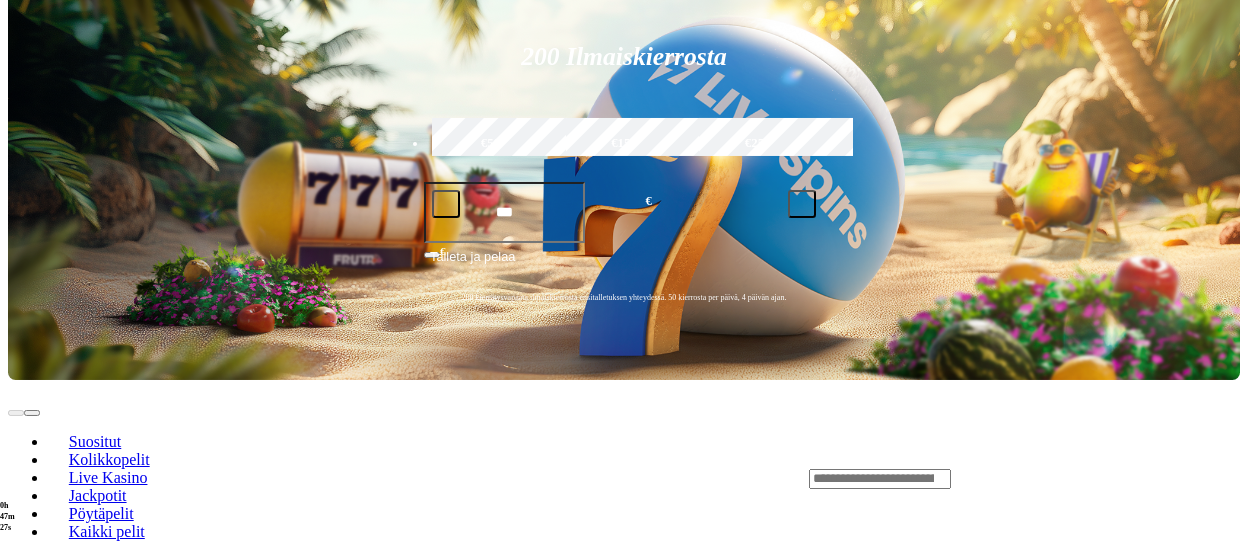 click on "Näytä kaikki" at bounding box center (1215, 1738) 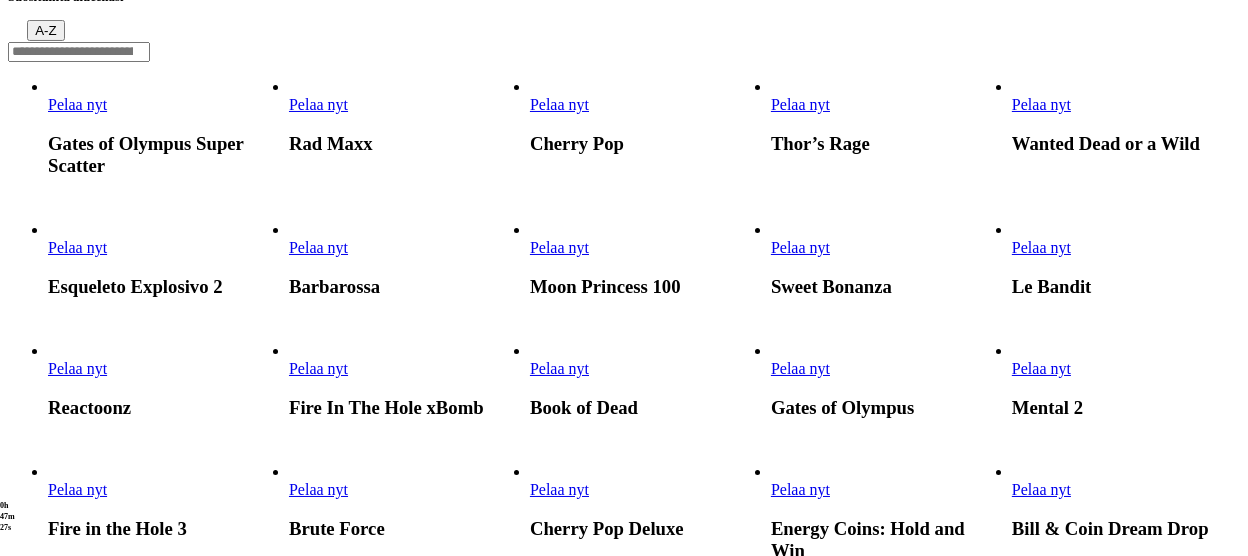 scroll, scrollTop: 0, scrollLeft: 0, axis: both 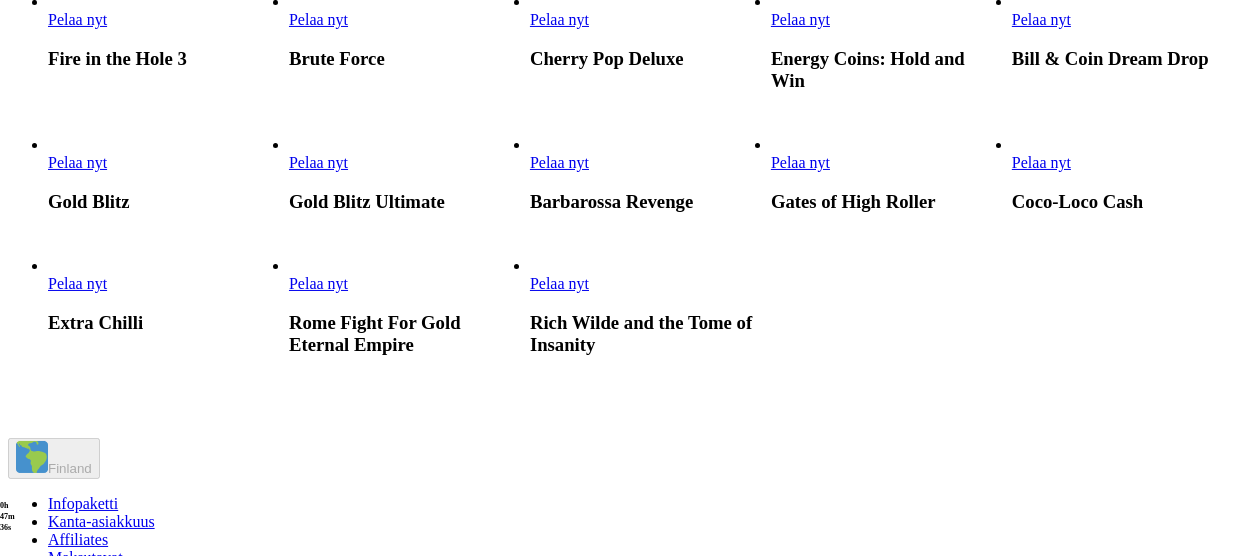 click on "Pelaa nyt" at bounding box center (77, 162) 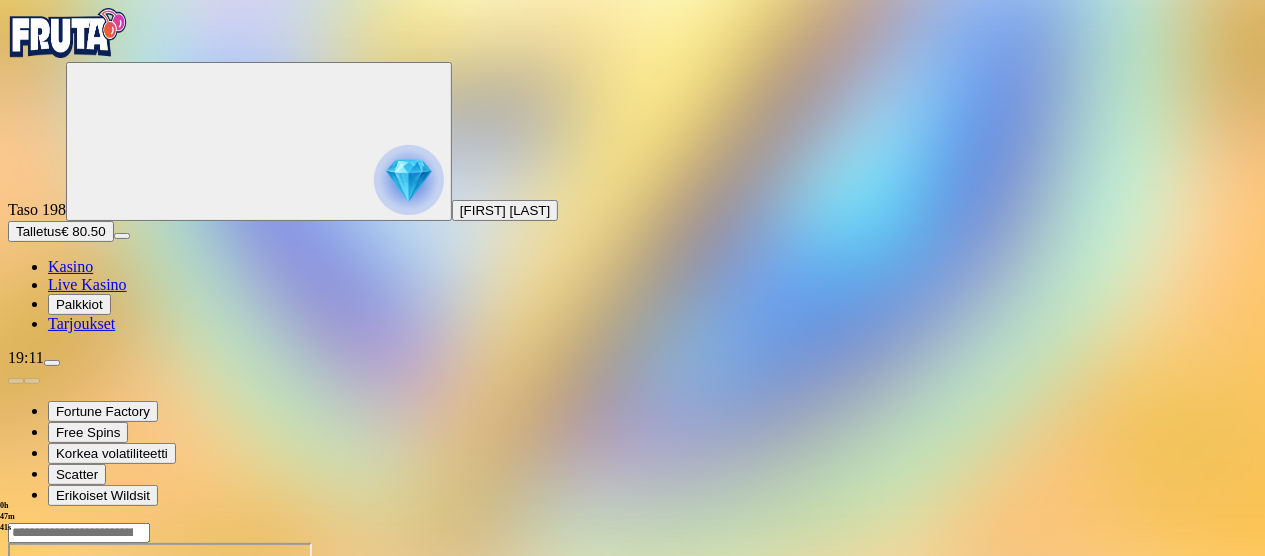 click at bounding box center (16, 715) 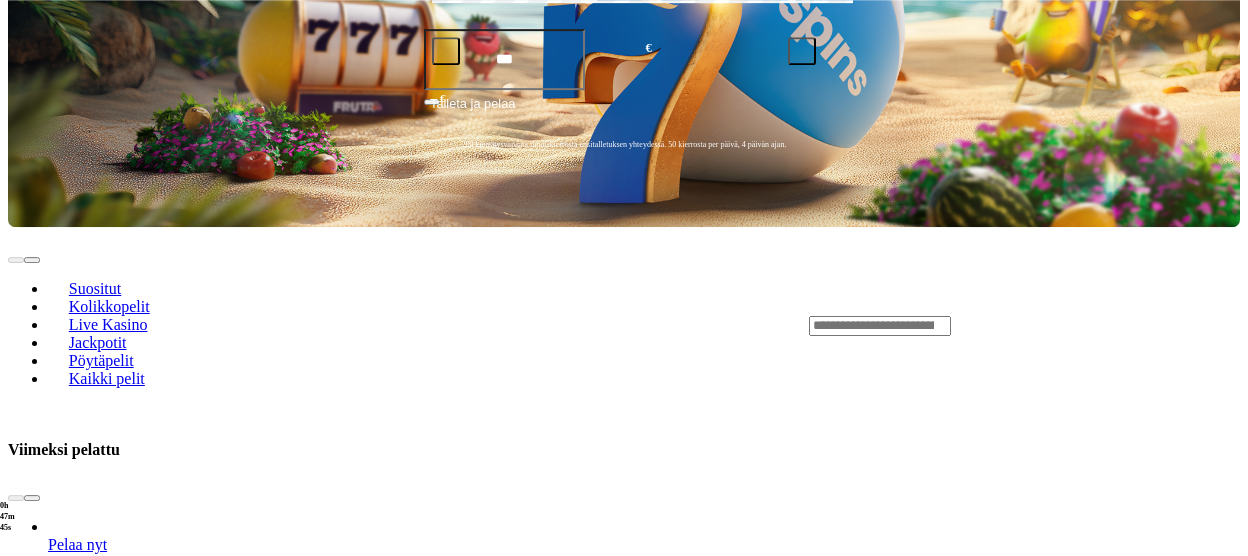 scroll, scrollTop: 565, scrollLeft: 0, axis: vertical 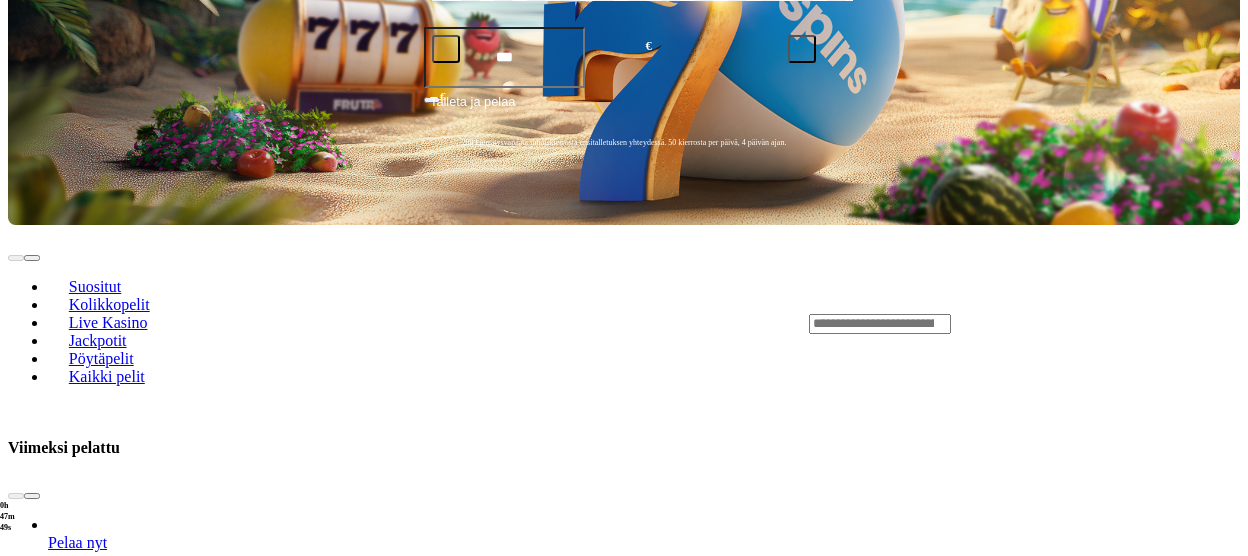click on "Pelaa nyt" at bounding box center (77, 3046) 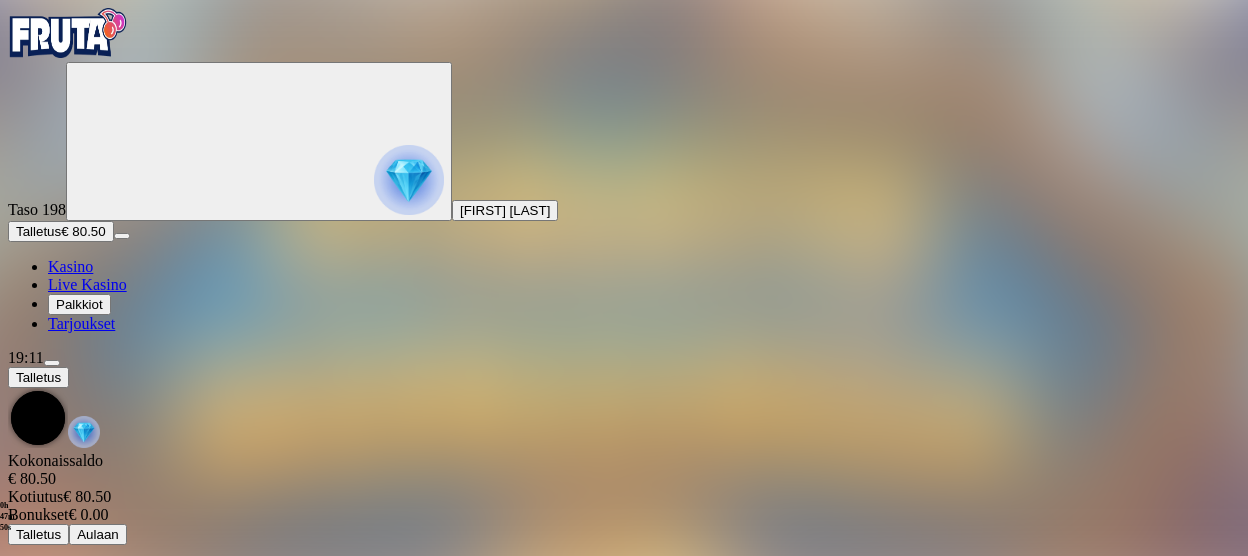 scroll, scrollTop: 0, scrollLeft: 0, axis: both 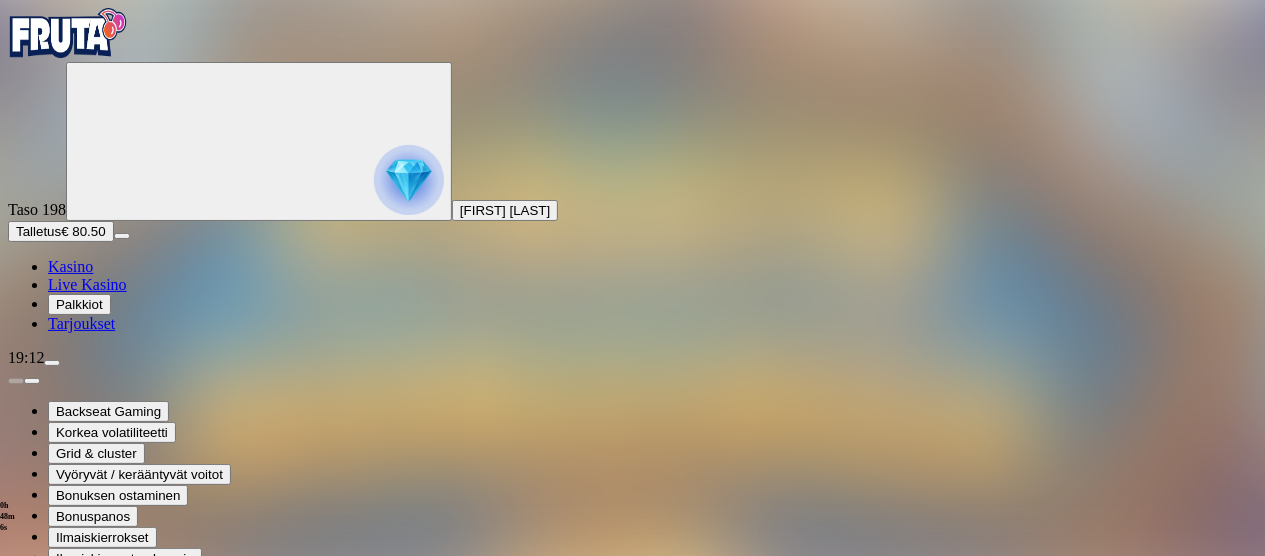 click at bounding box center [16, 883] 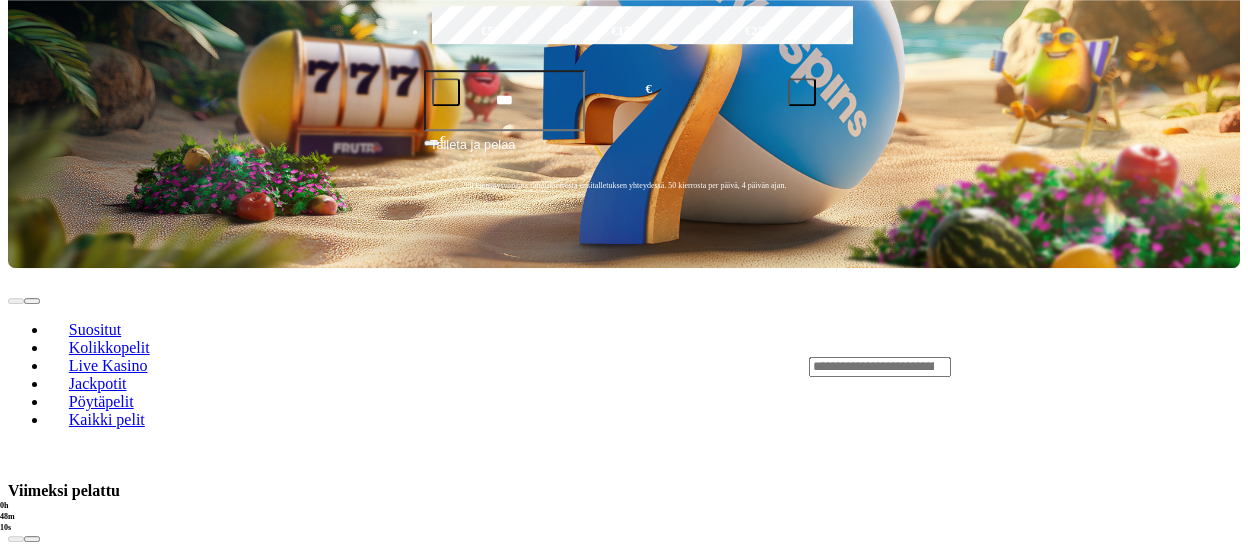 scroll, scrollTop: 524, scrollLeft: 0, axis: vertical 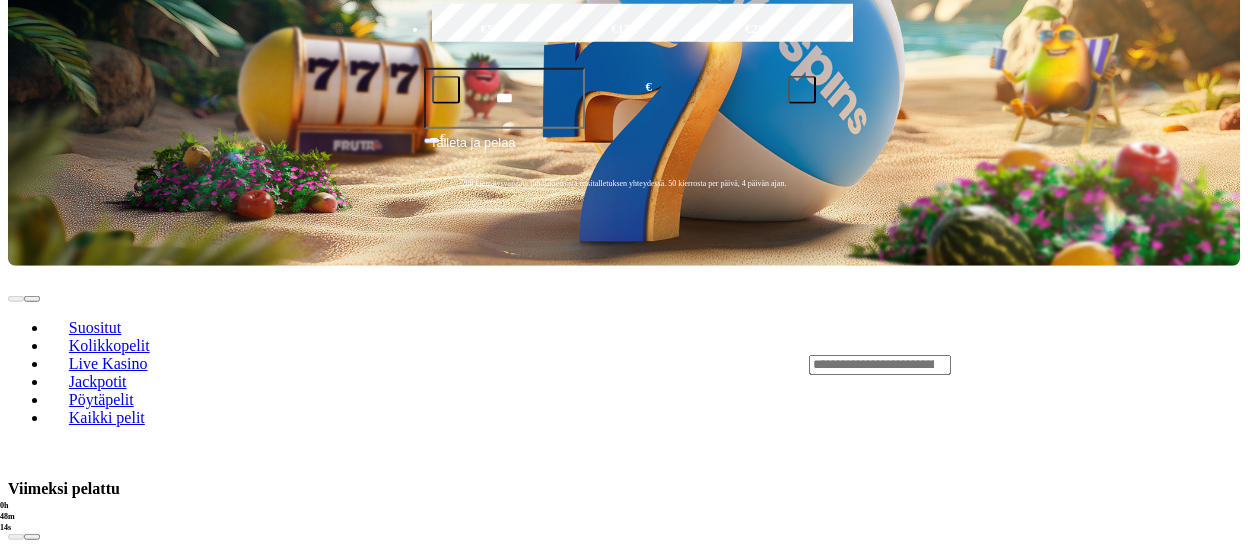 click on "Pelaa nyt" at bounding box center [77, 2217] 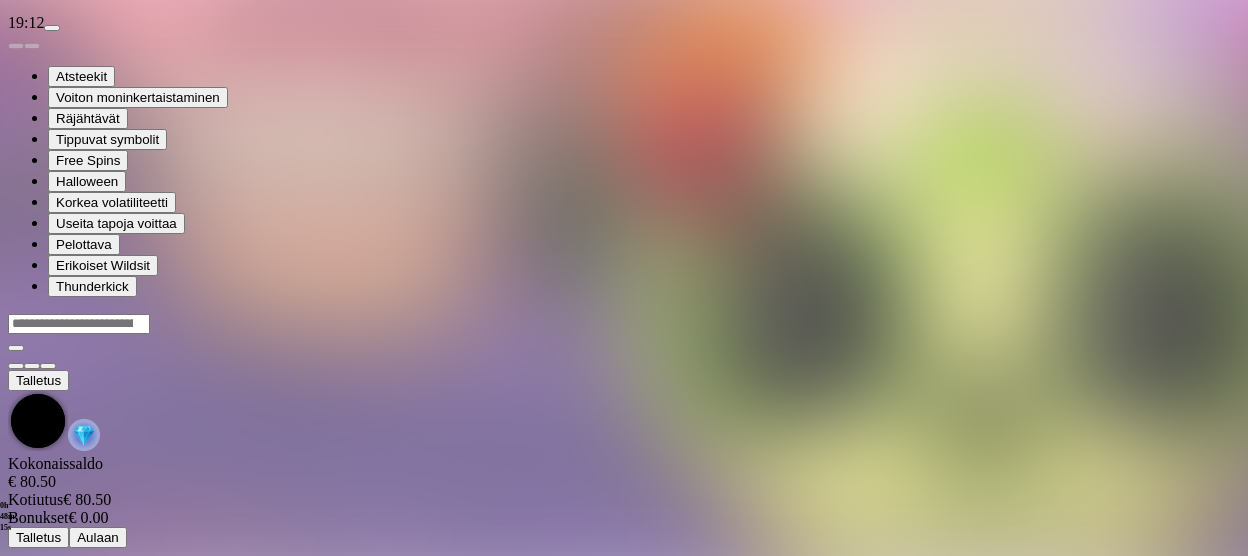 scroll, scrollTop: 0, scrollLeft: 0, axis: both 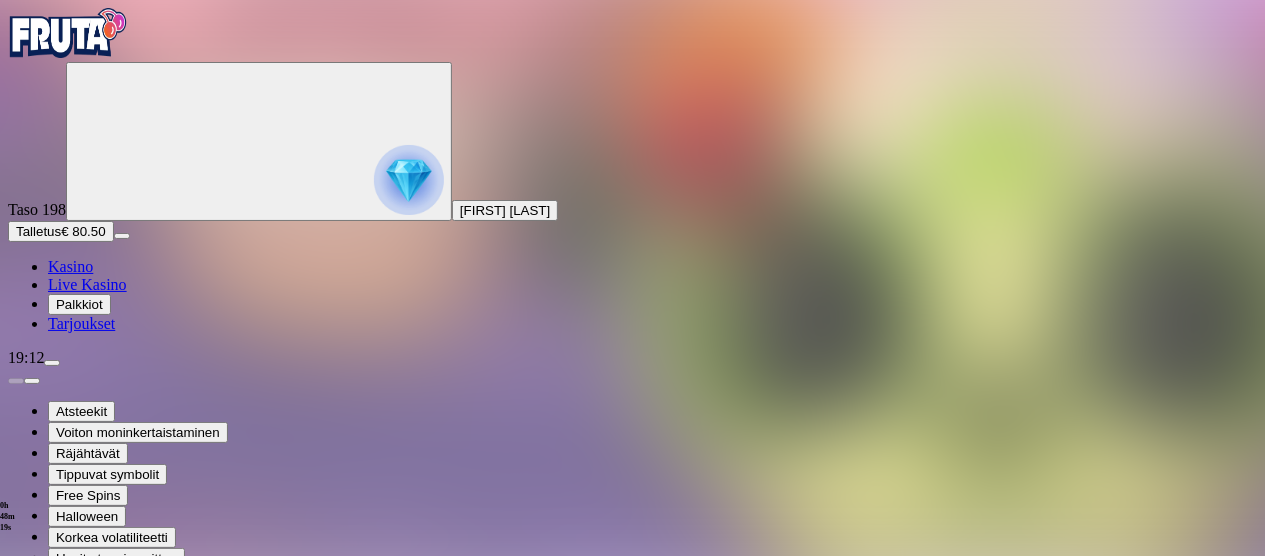 click at bounding box center [48, 841] 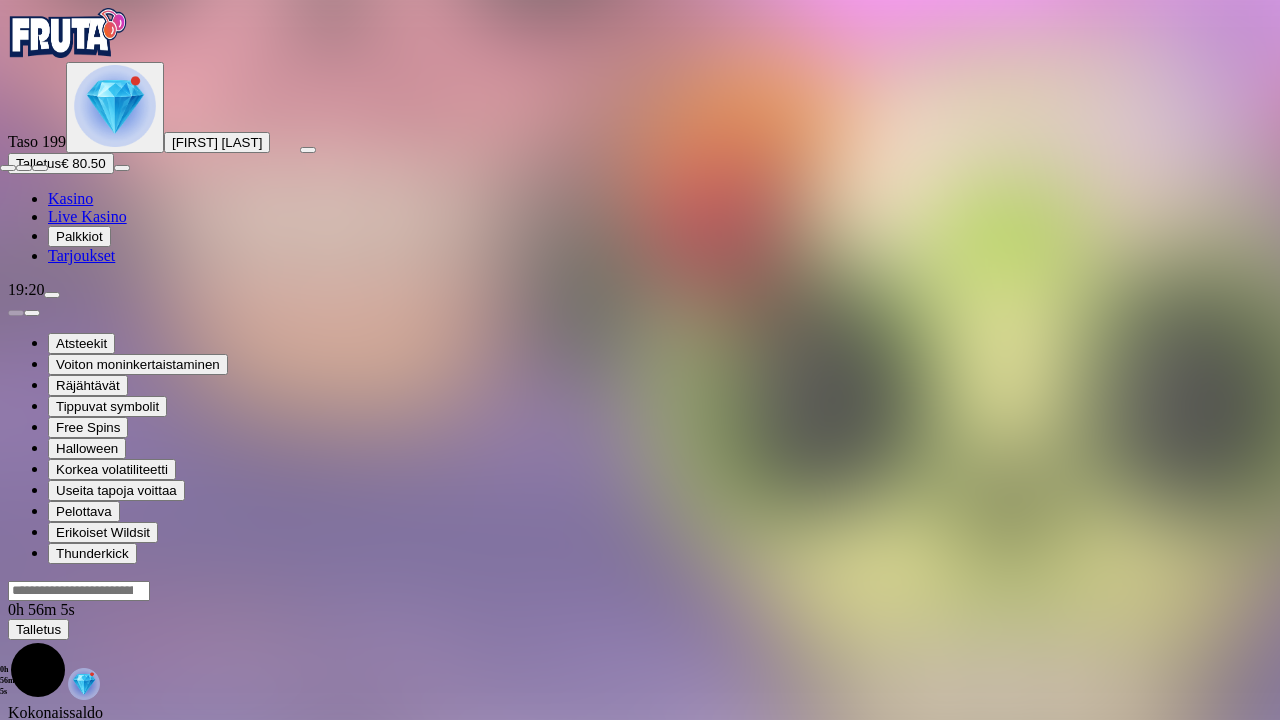 click at bounding box center (40, 168) 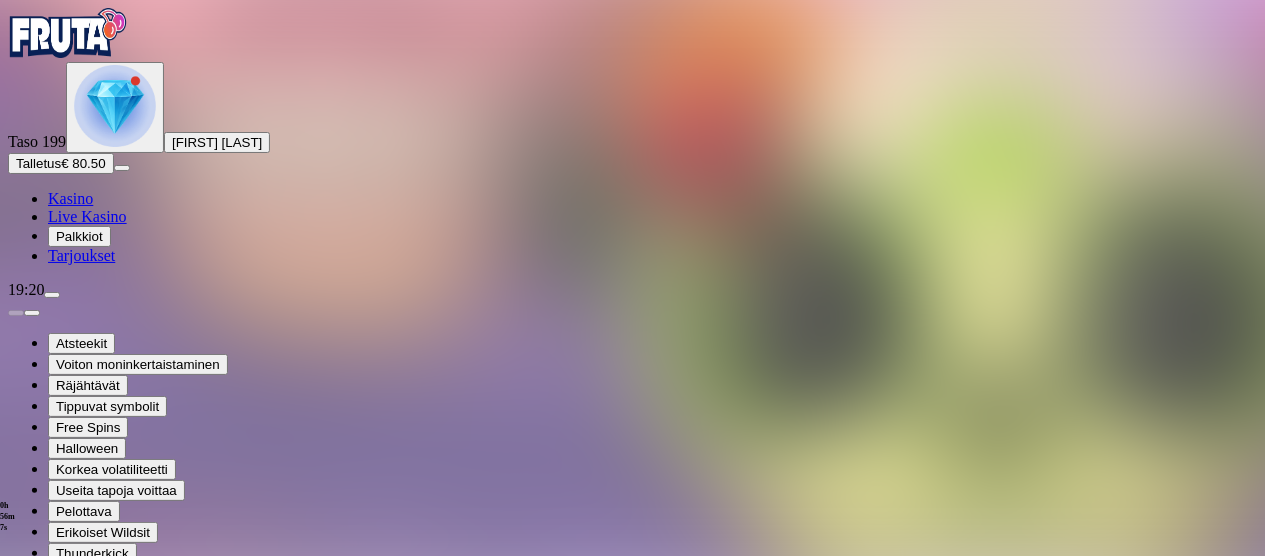 click at bounding box center (16, 773) 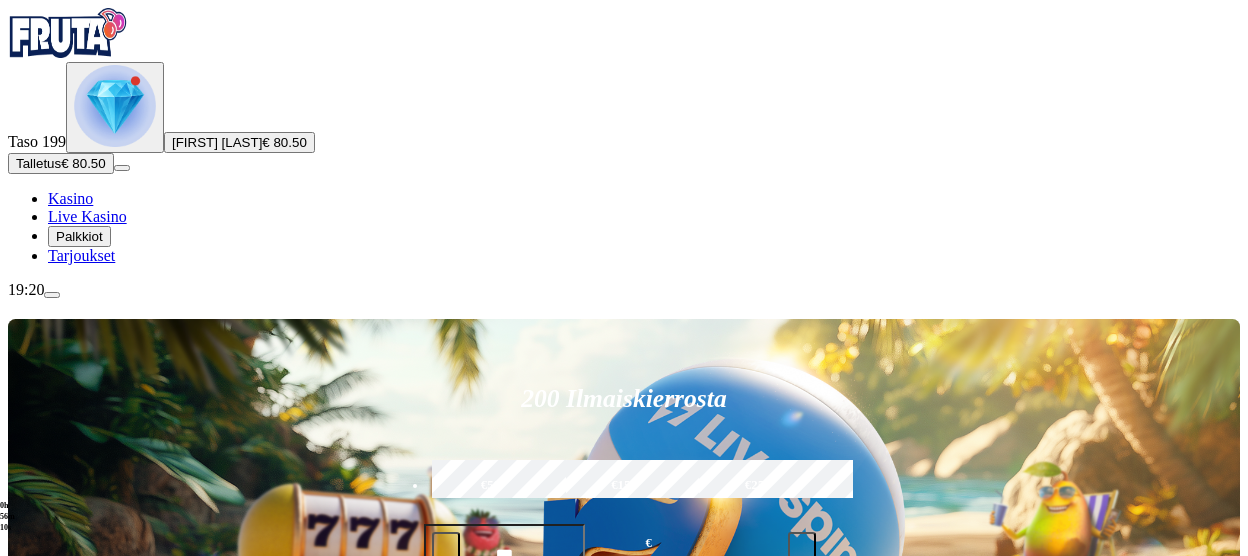 click on "Pelaa nyt" at bounding box center [77, 1039] 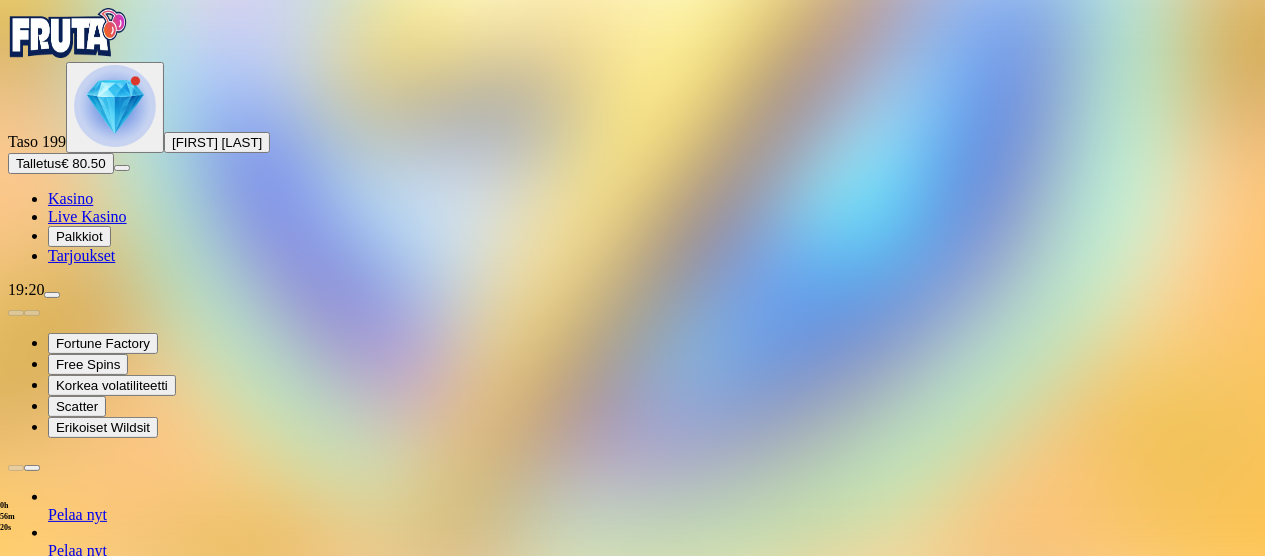 click at bounding box center [16, 1237] 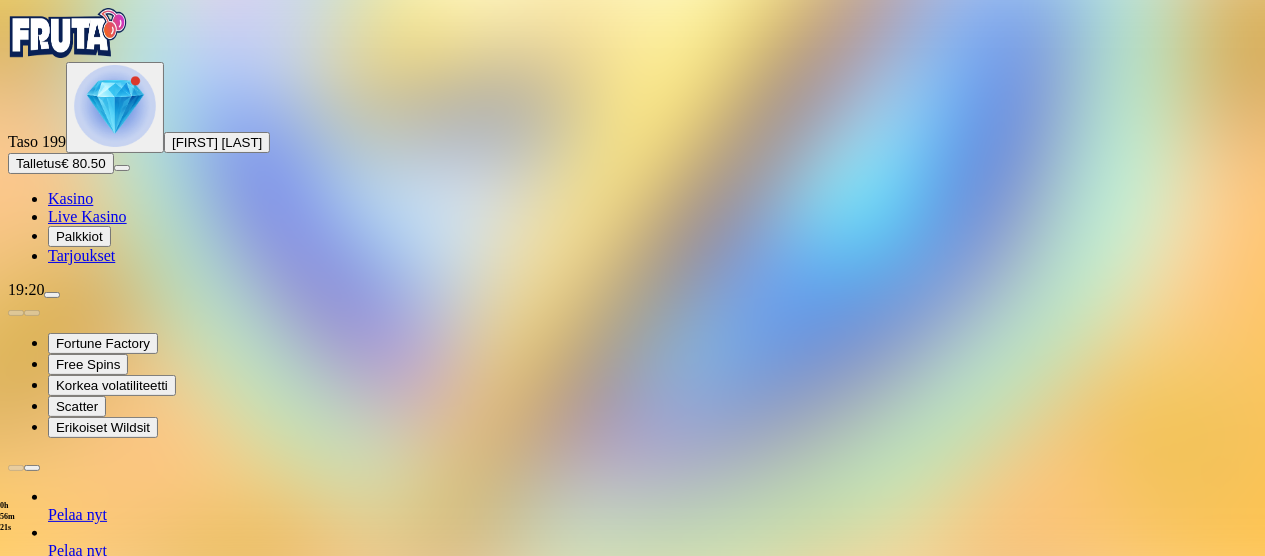 click at bounding box center [16, 1237] 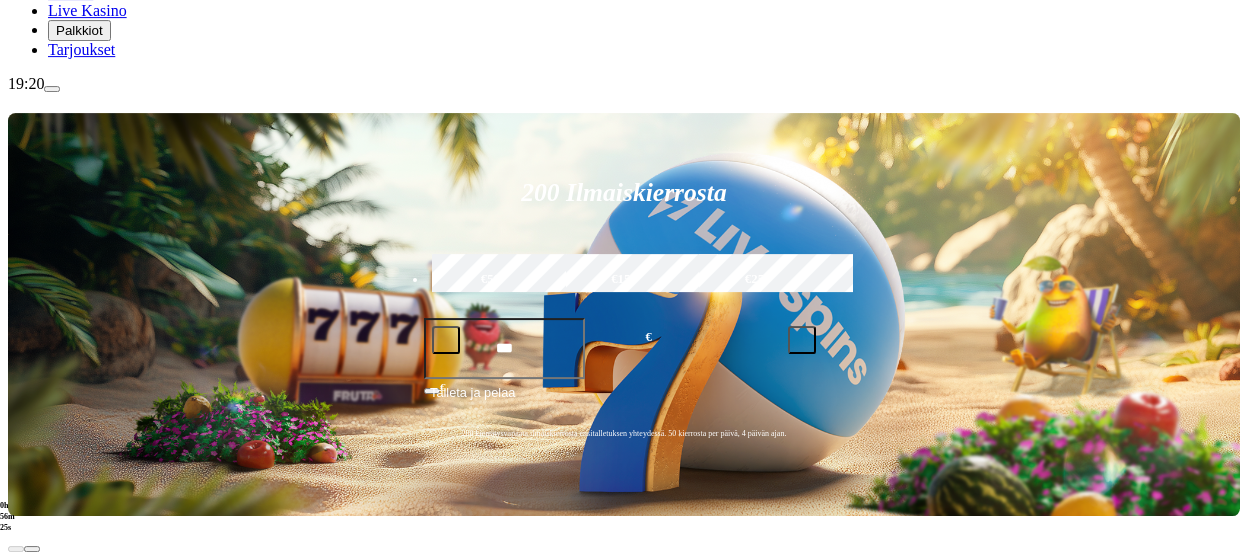 scroll, scrollTop: 214, scrollLeft: 0, axis: vertical 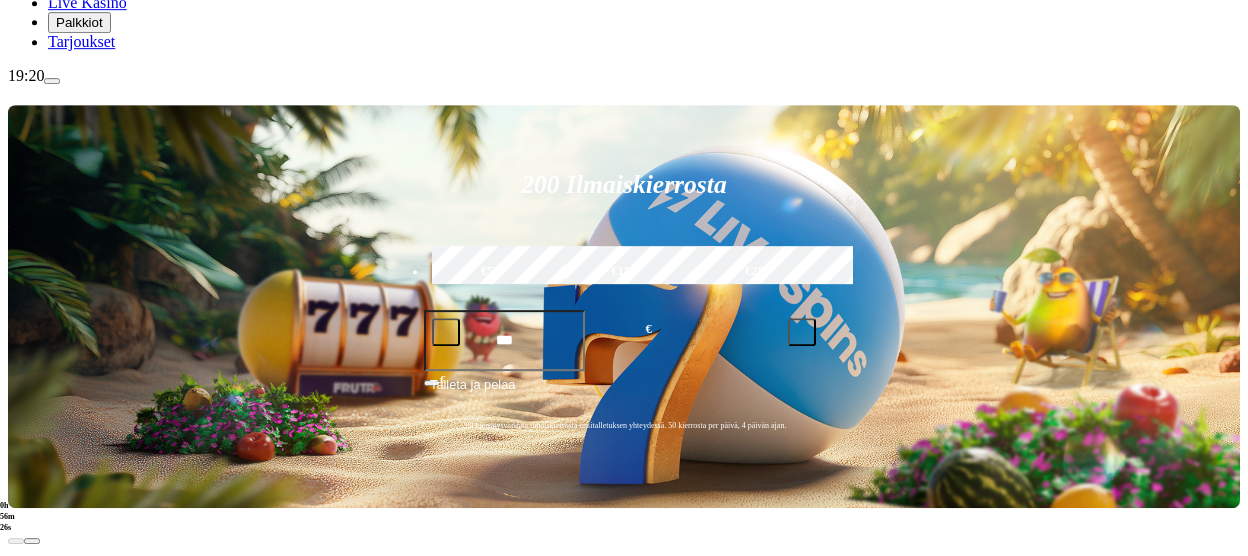 click on "Pelaa nyt" at bounding box center (77, 1302) 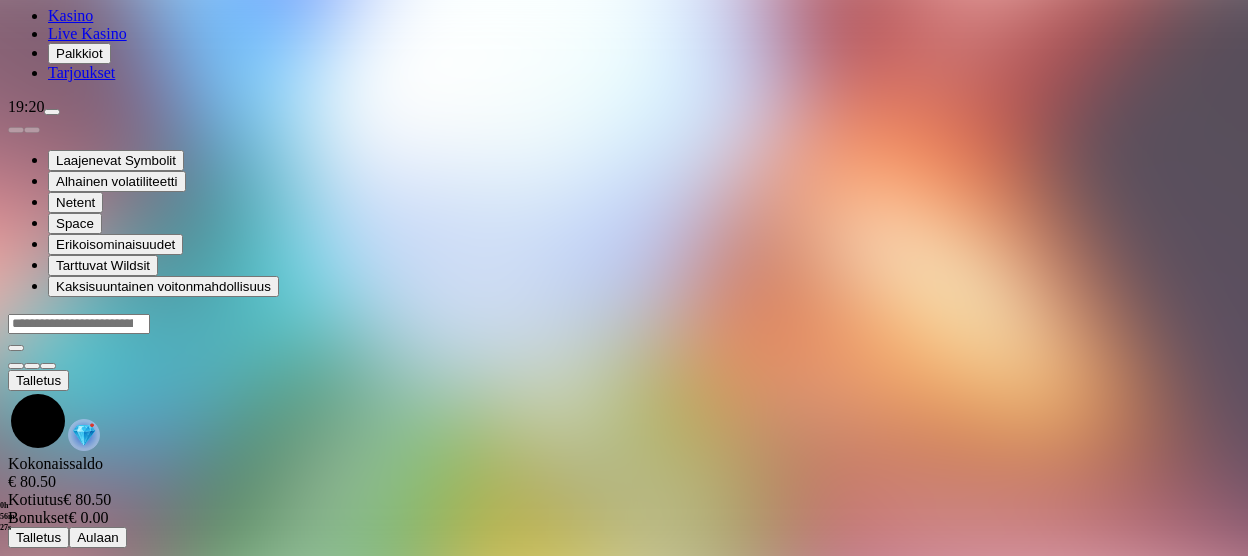 scroll, scrollTop: 0, scrollLeft: 0, axis: both 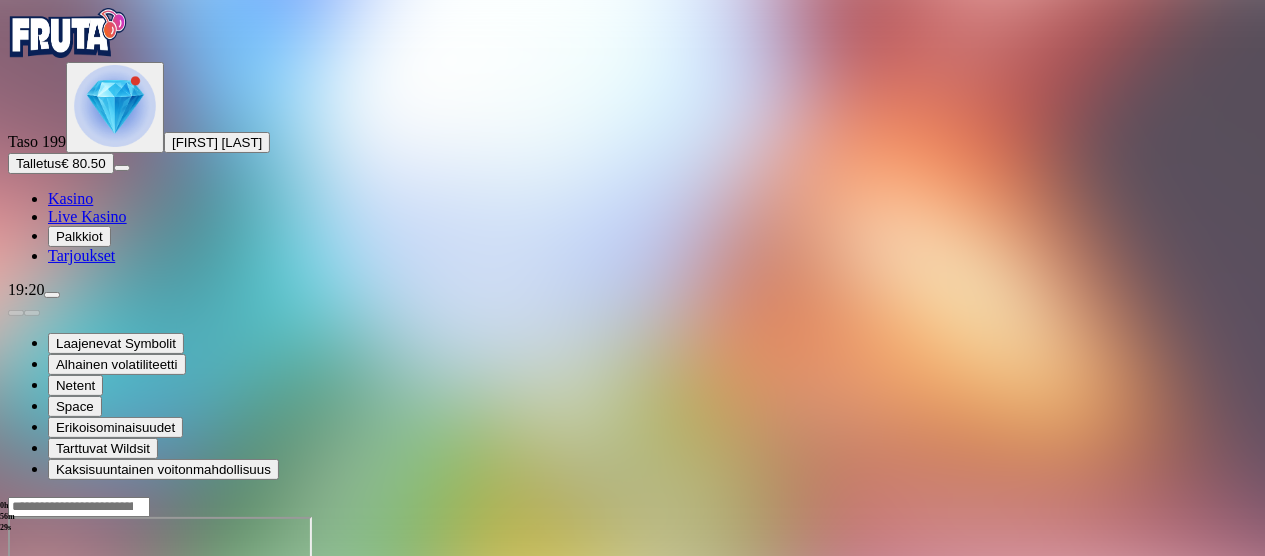 click at bounding box center (16, 689) 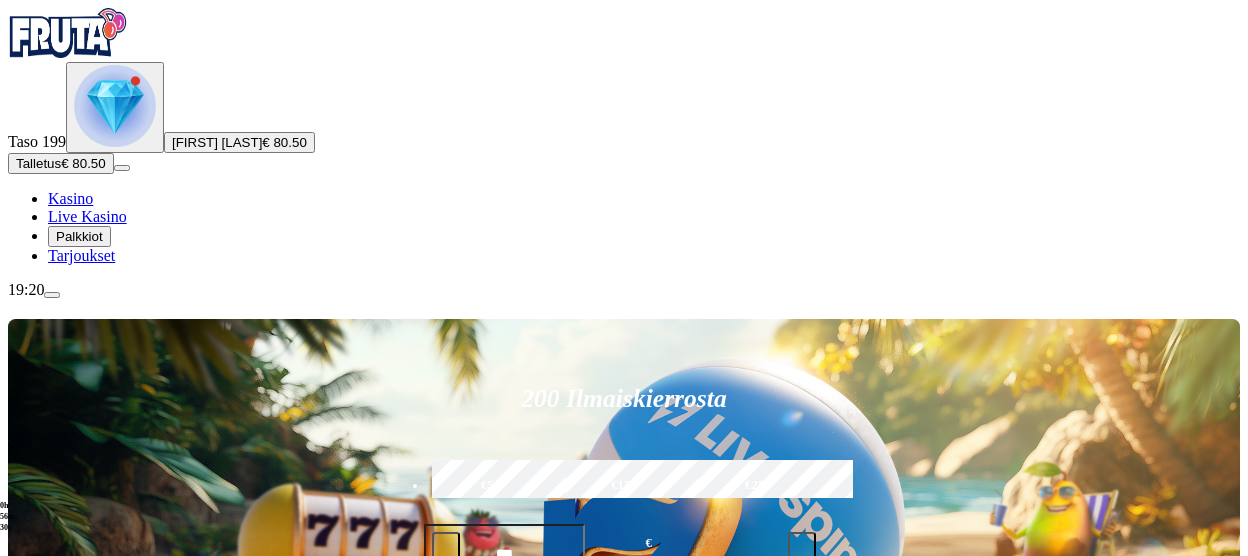 click on "200 Ilmaiskierrosta €50 €150 €250 *** € € Talleta ja pelaa 200 kierrätysvapaata ilmaiskierrosta ensitalletuksen yhteydessä. 50 kierrosta per päivä, 4 päivän ajan." at bounding box center (624, 520) 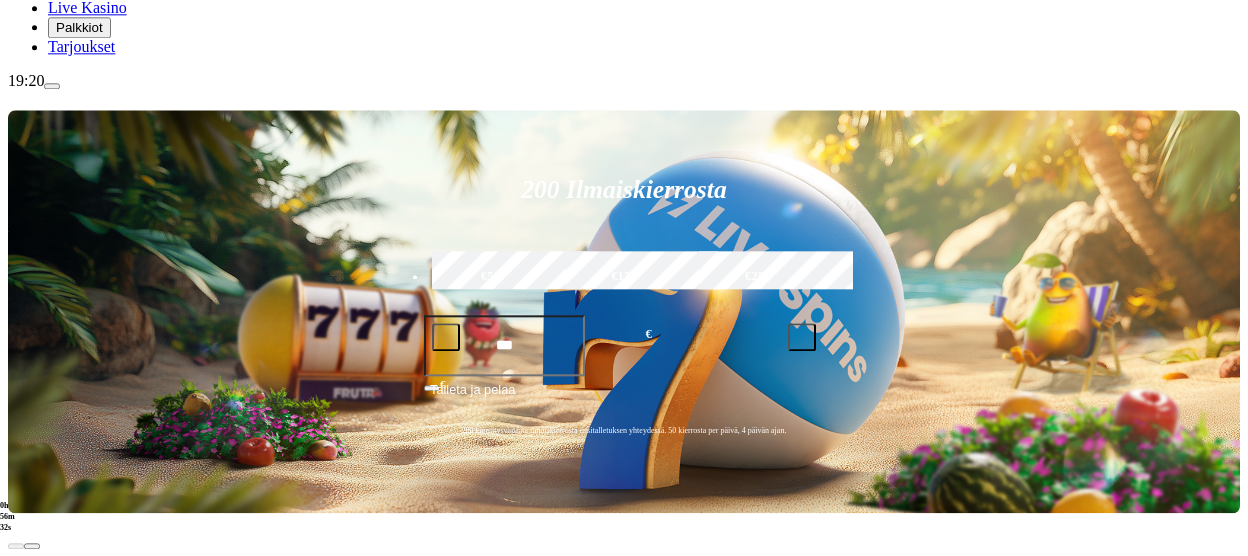 scroll, scrollTop: 264, scrollLeft: 0, axis: vertical 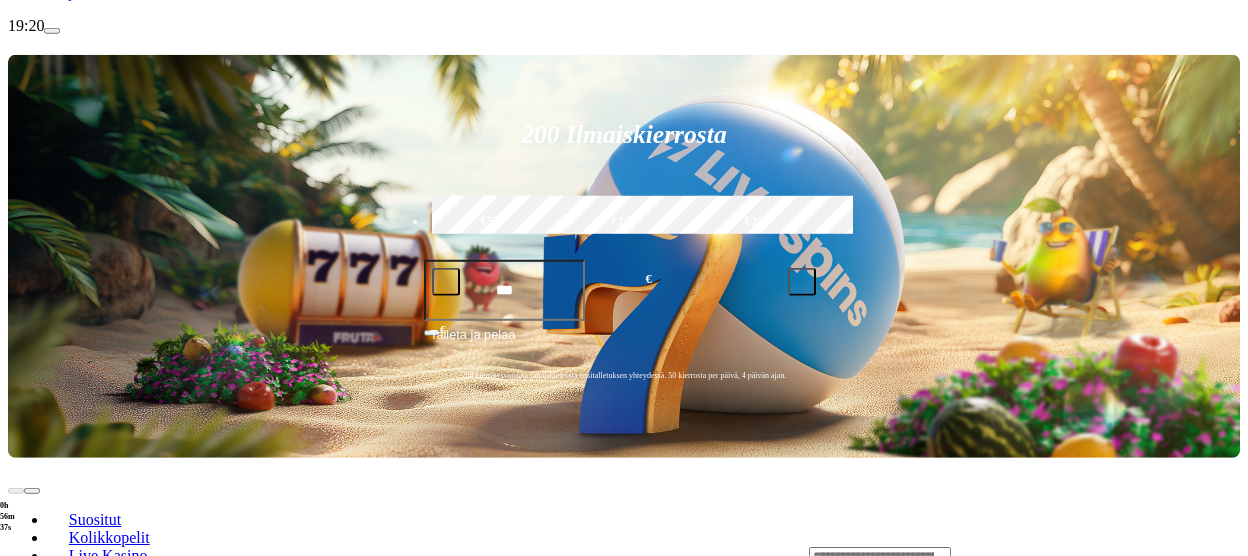 click on "Pelaa nyt" at bounding box center (77, 1156) 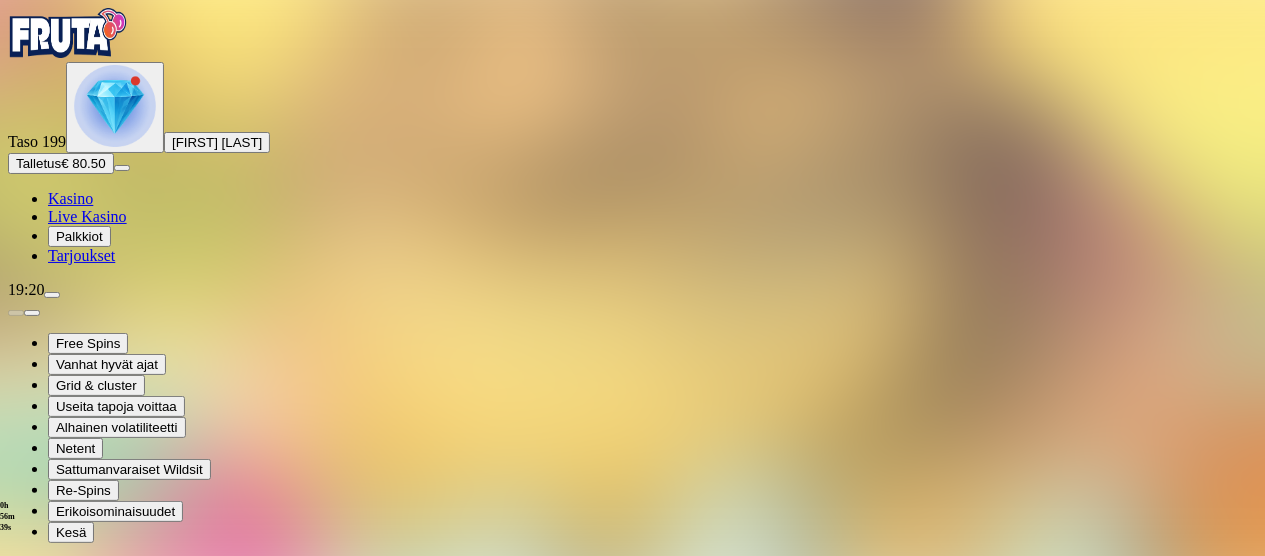 click at bounding box center [48, 752] 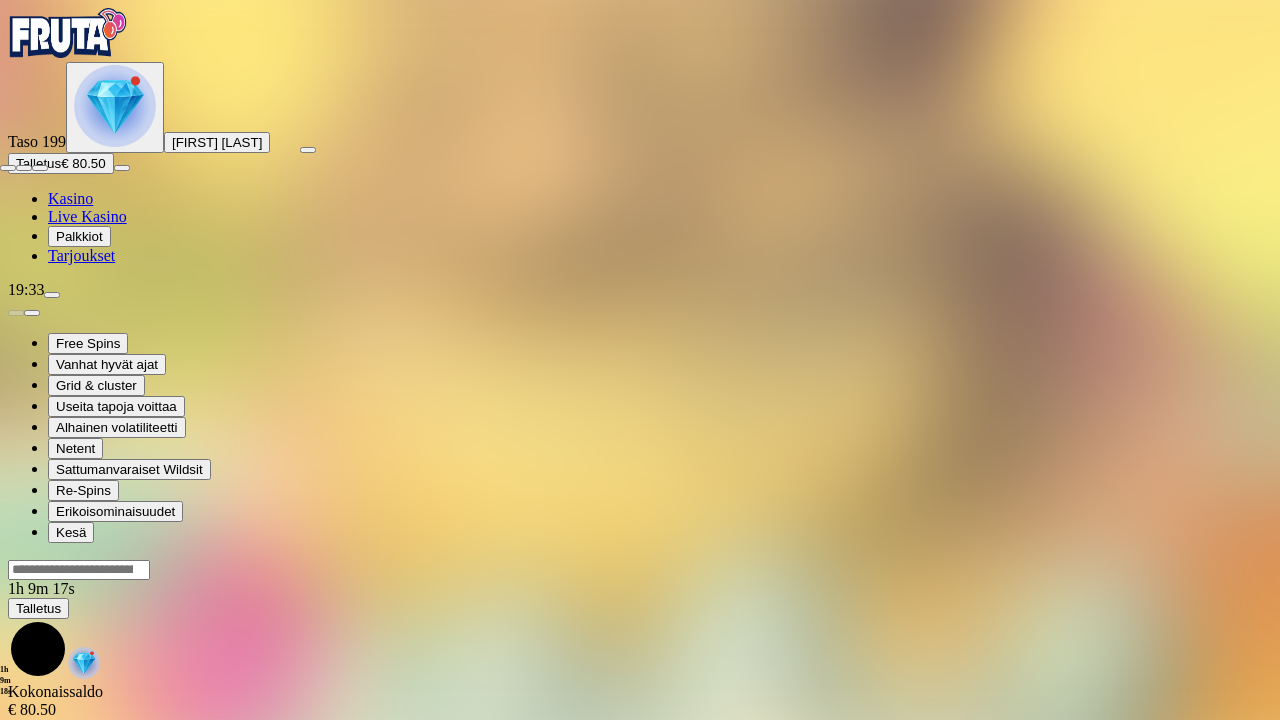 click at bounding box center [40, 168] 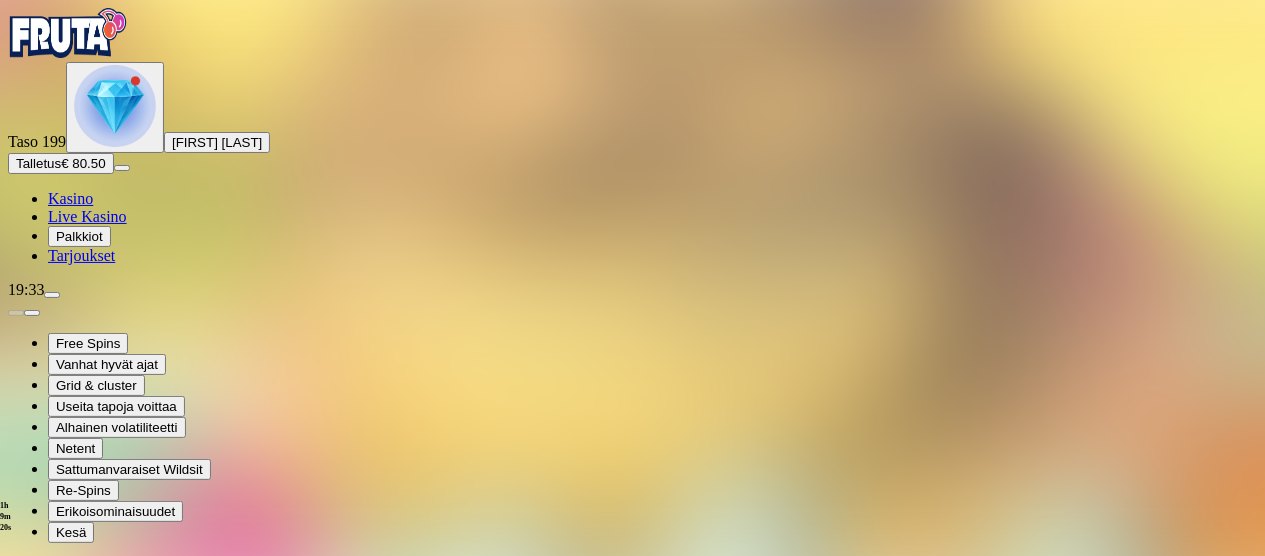 click at bounding box center (16, 752) 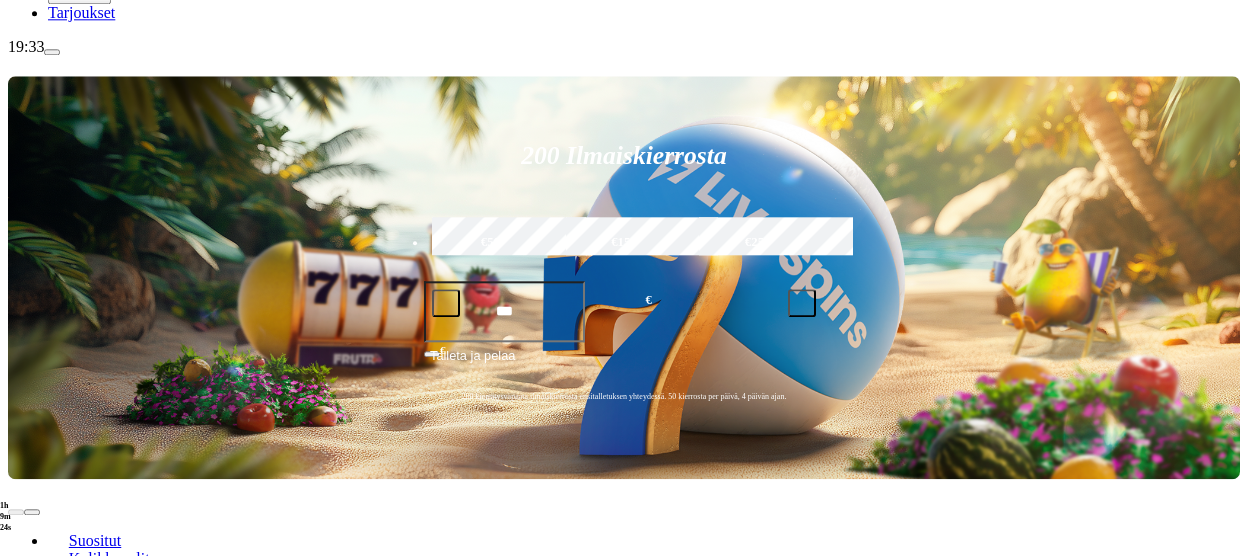 scroll, scrollTop: 248, scrollLeft: 0, axis: vertical 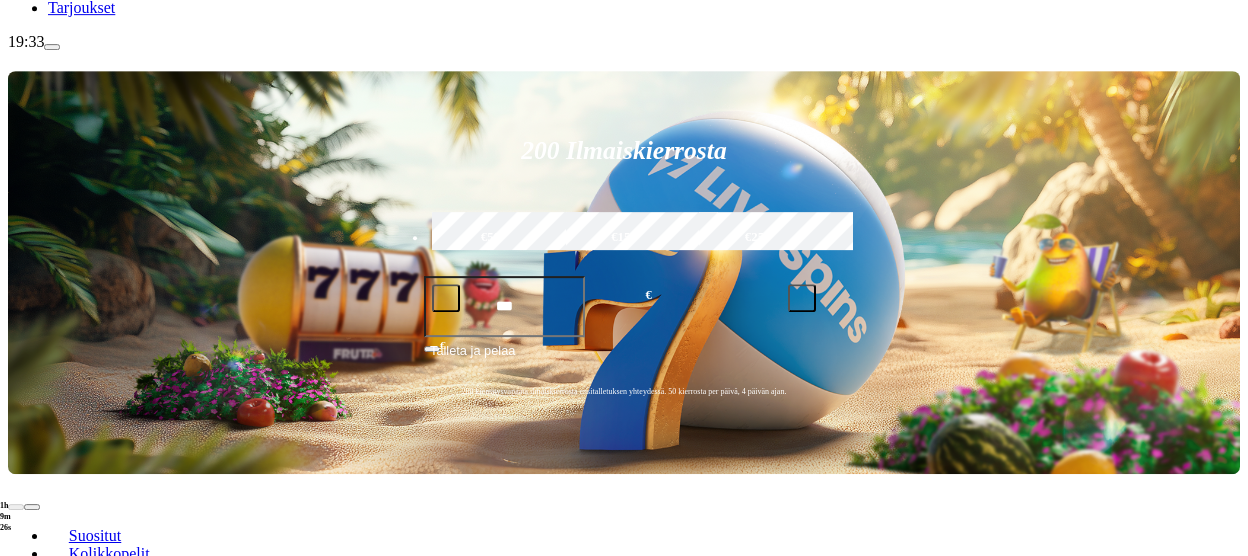 click on "Pelaa nyt" at bounding box center [77, 791] 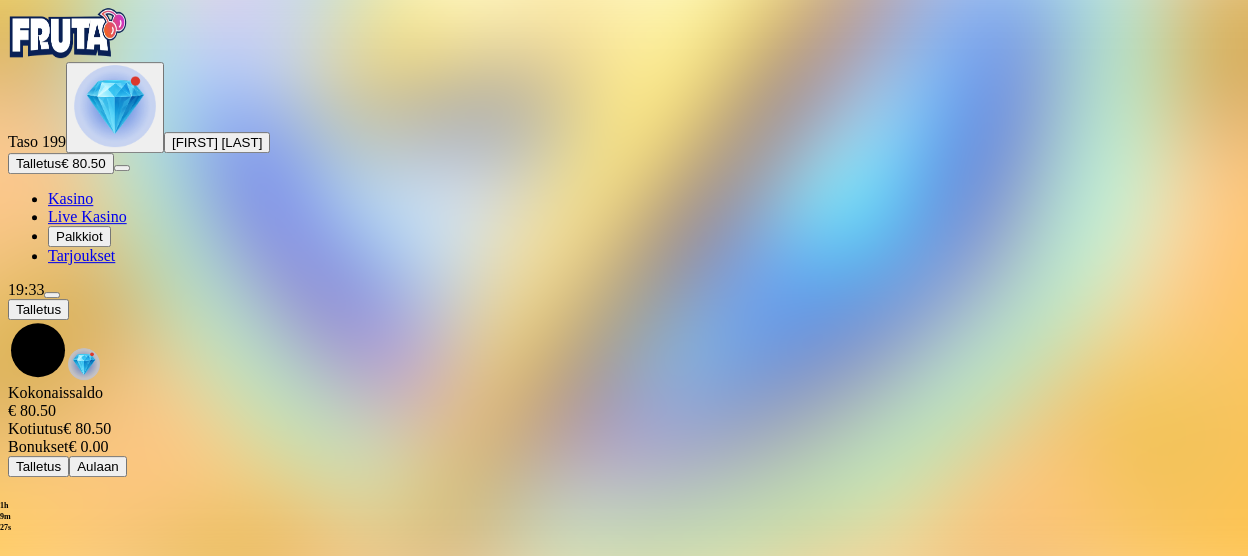 scroll, scrollTop: 0, scrollLeft: 0, axis: both 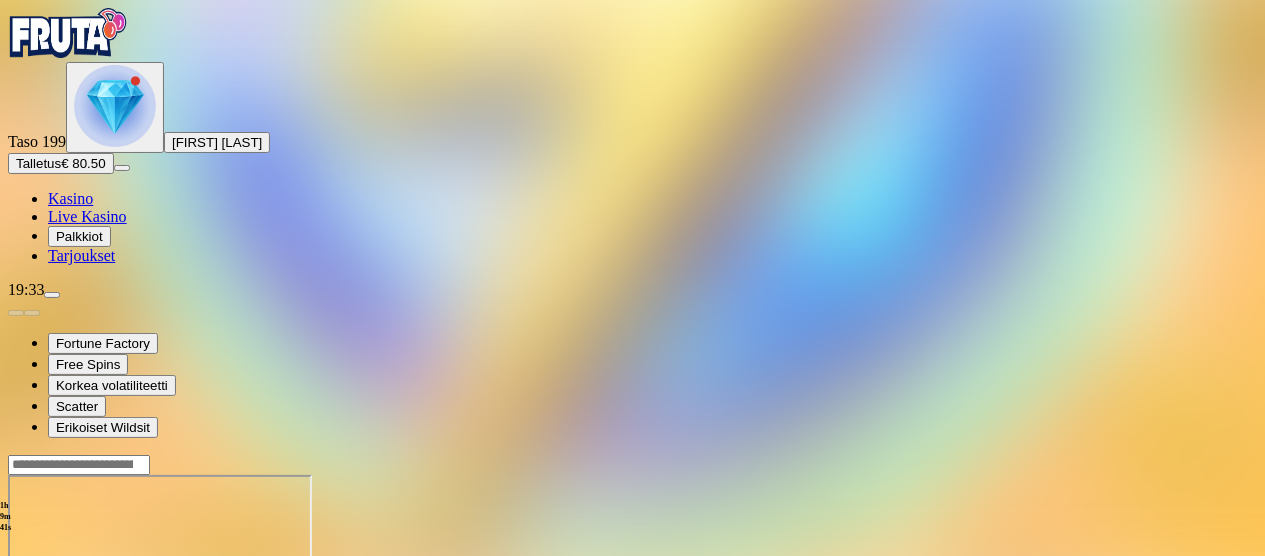 click at bounding box center [16, 647] 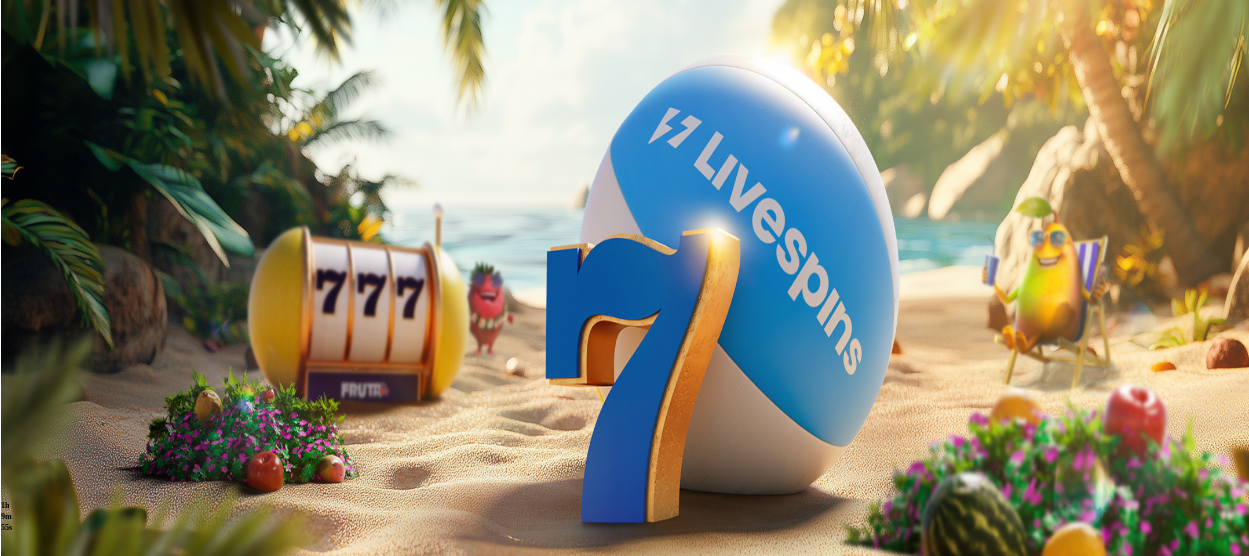 scroll, scrollTop: 0, scrollLeft: 0, axis: both 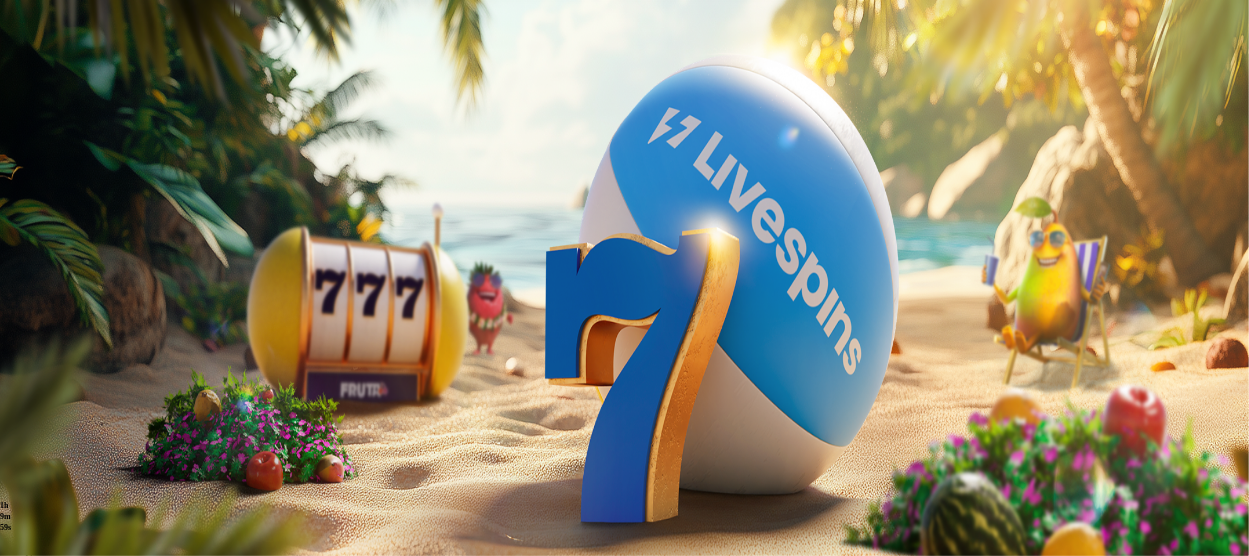 drag, startPoint x: 1248, startPoint y: 79, endPoint x: 1261, endPoint y: 77, distance: 13.152946 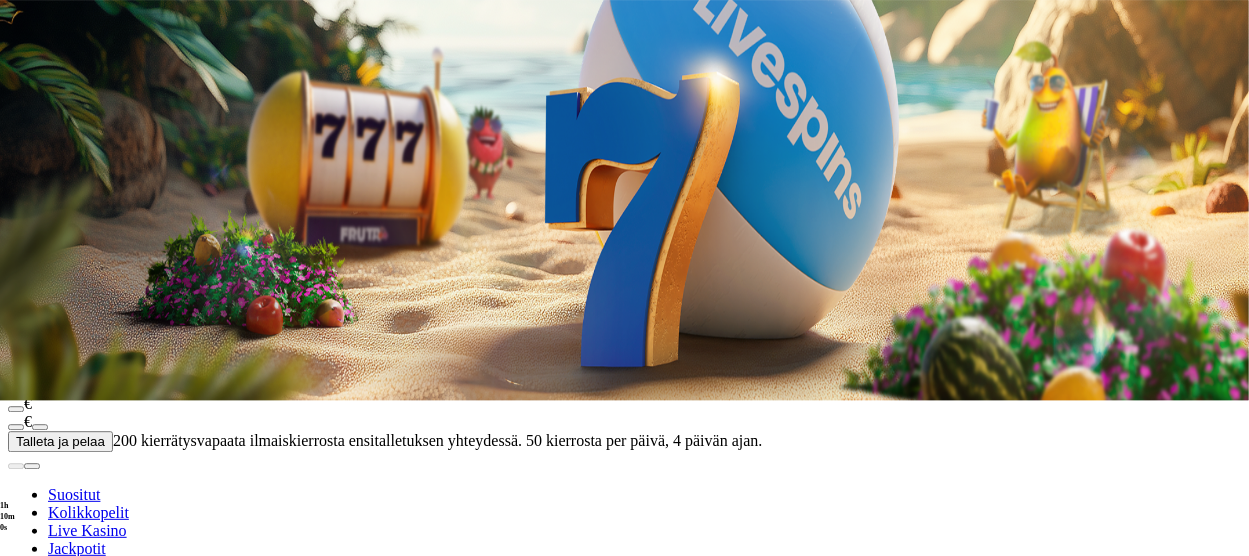 scroll, scrollTop: 218, scrollLeft: 0, axis: vertical 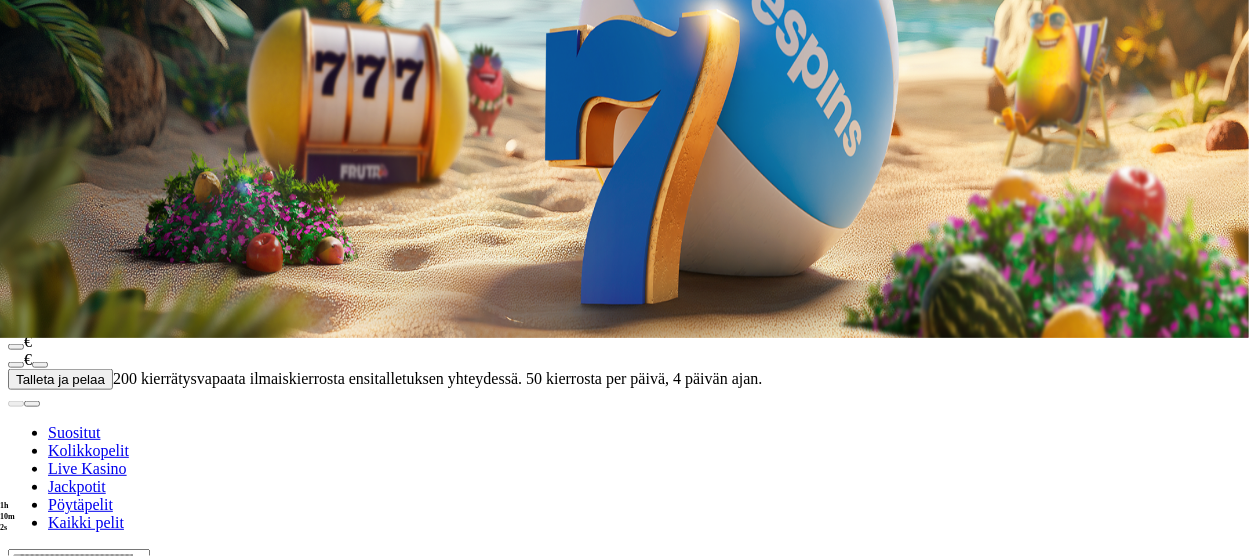 click on "Pelaa nyt" at bounding box center (77, 688) 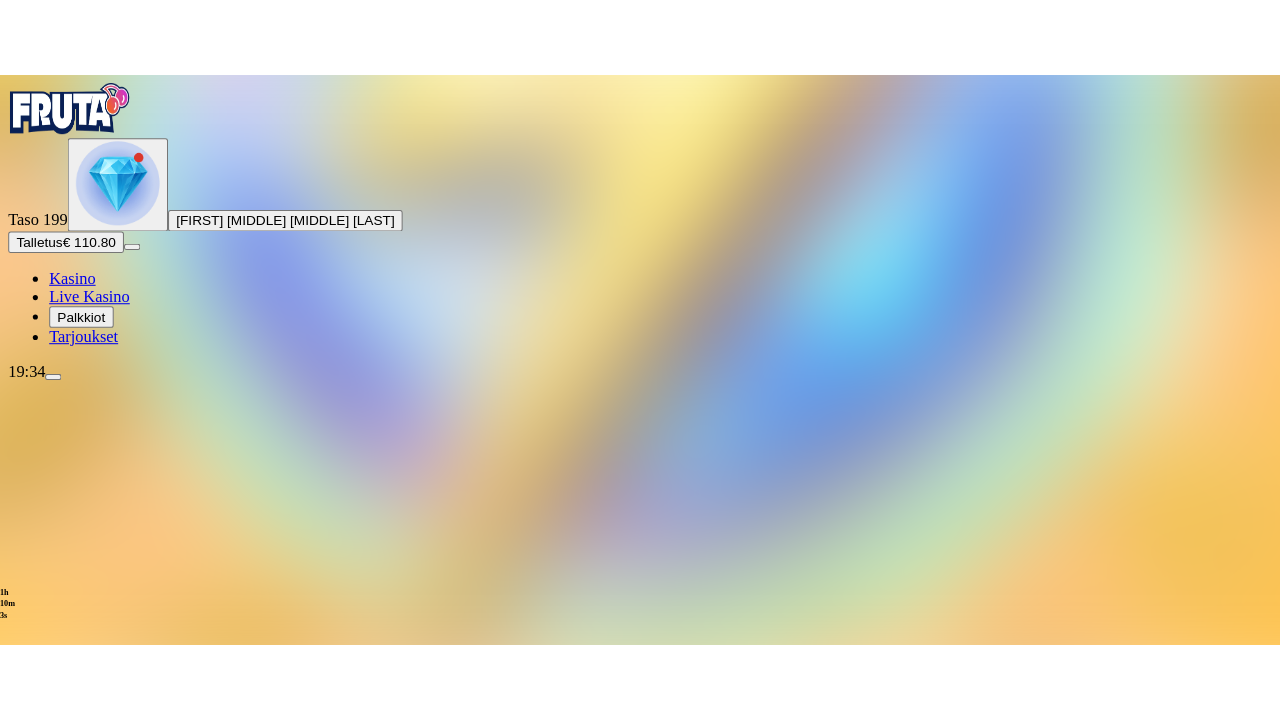 scroll, scrollTop: 0, scrollLeft: 0, axis: both 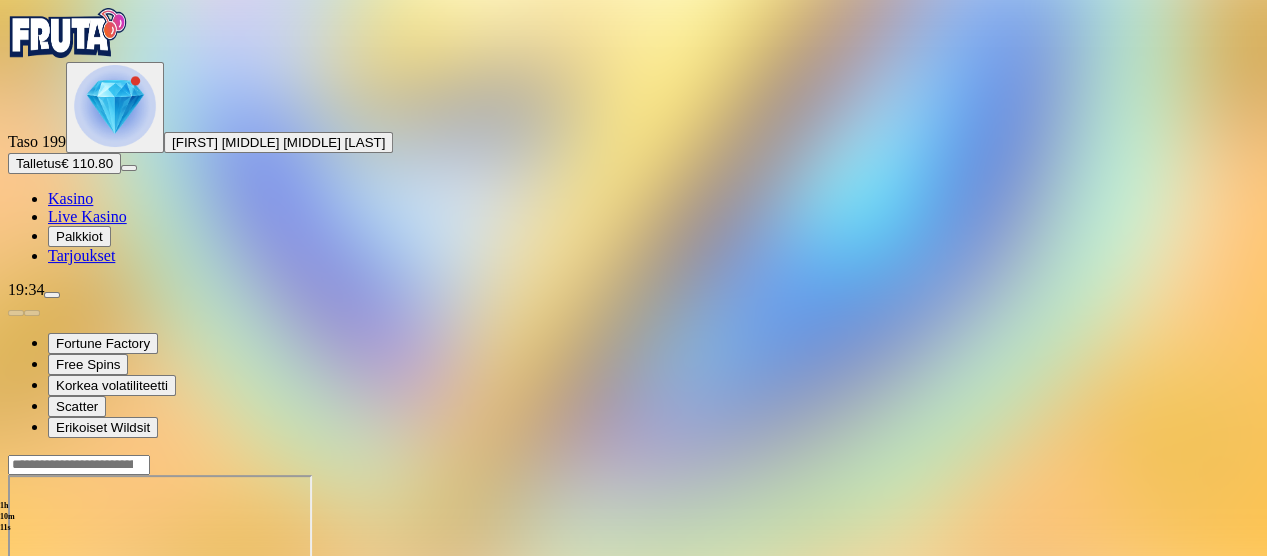 click at bounding box center (48, 647) 